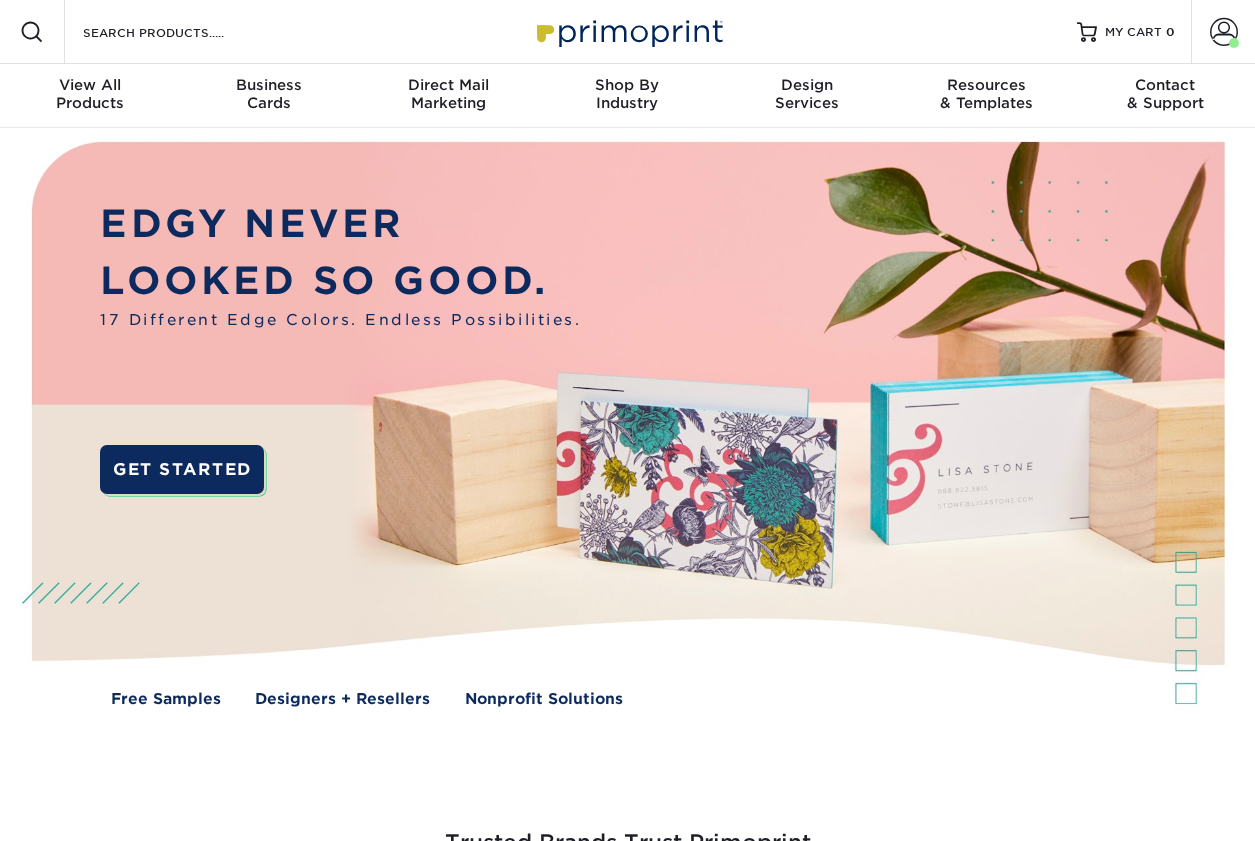 scroll, scrollTop: 0, scrollLeft: 0, axis: both 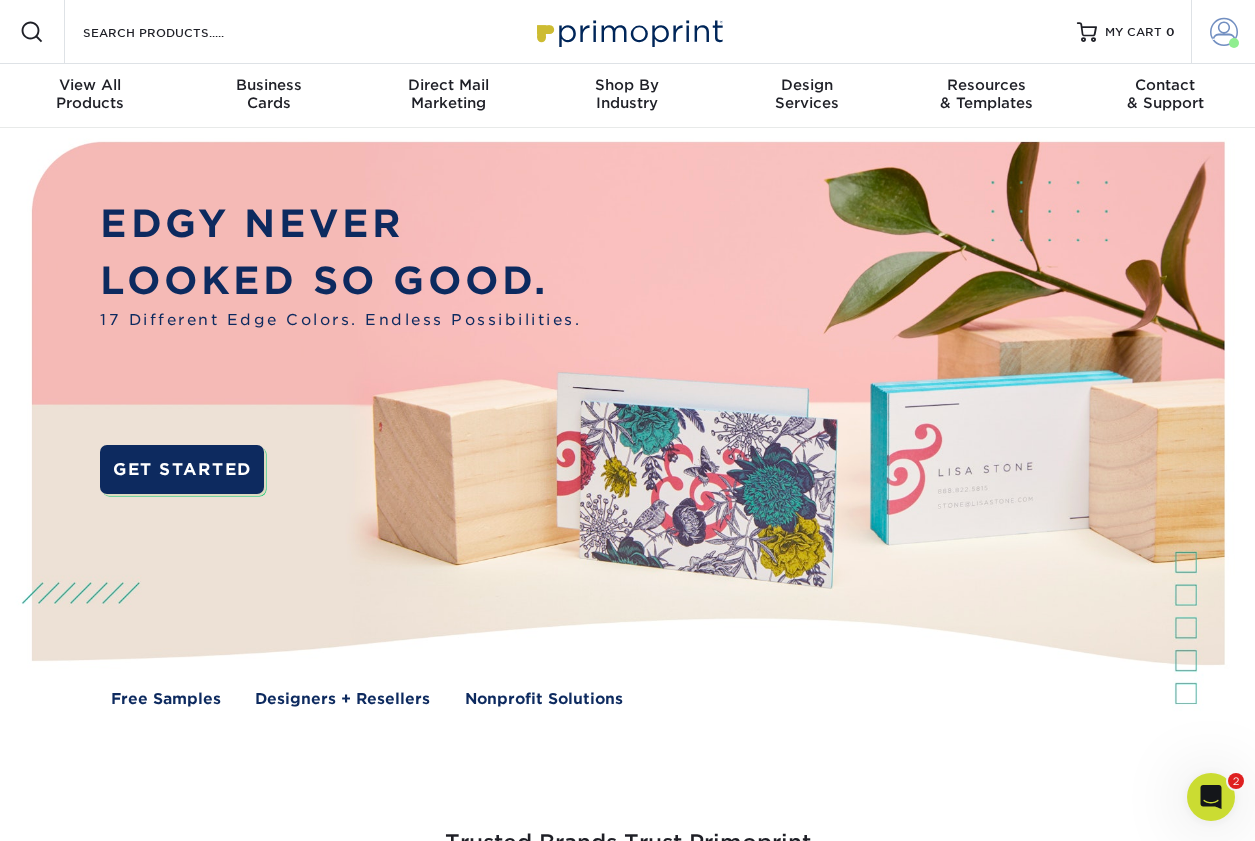 click at bounding box center [1224, 32] 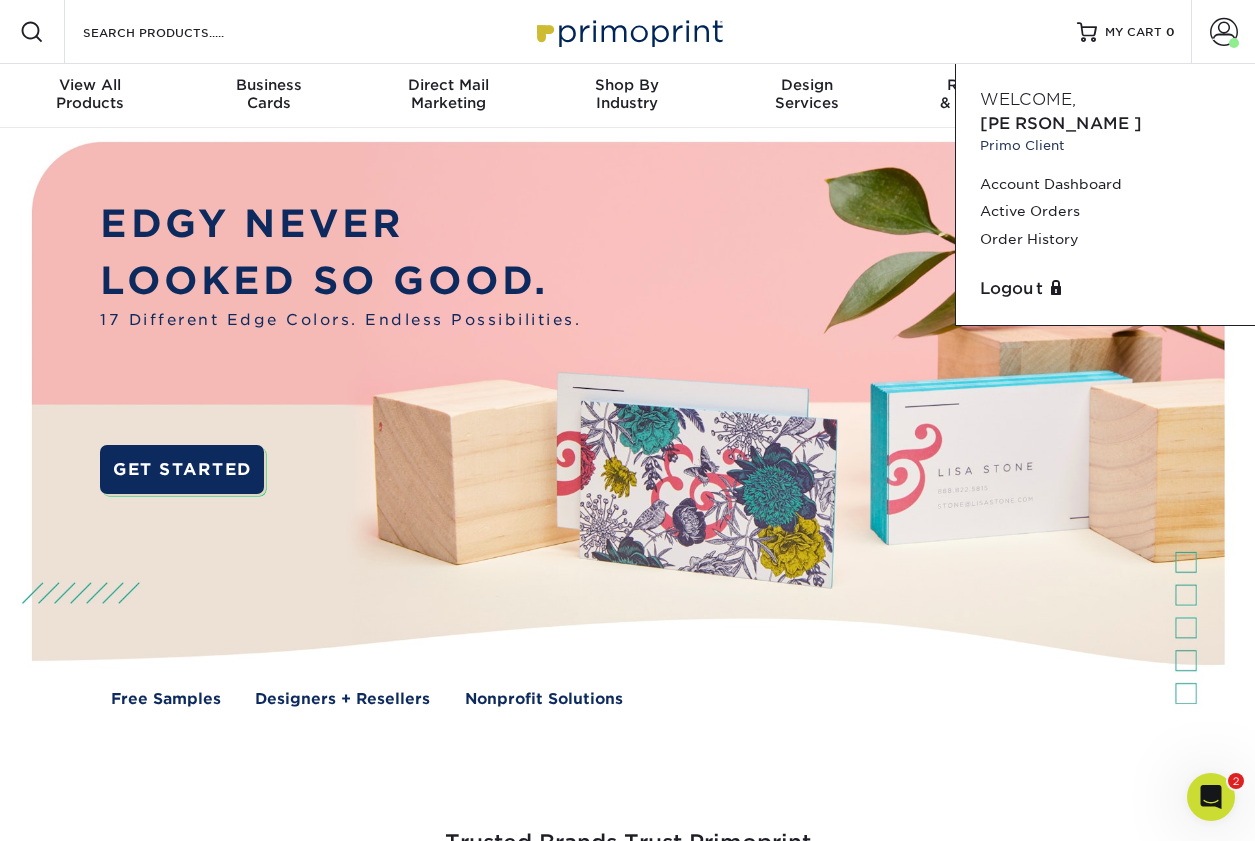 click on "Resources Menu
Search Products
Account
[PERSON_NAME] Client
Account Dashboard
Active Orders
Order History
Logout
MY CART   0" at bounding box center [627, 32] 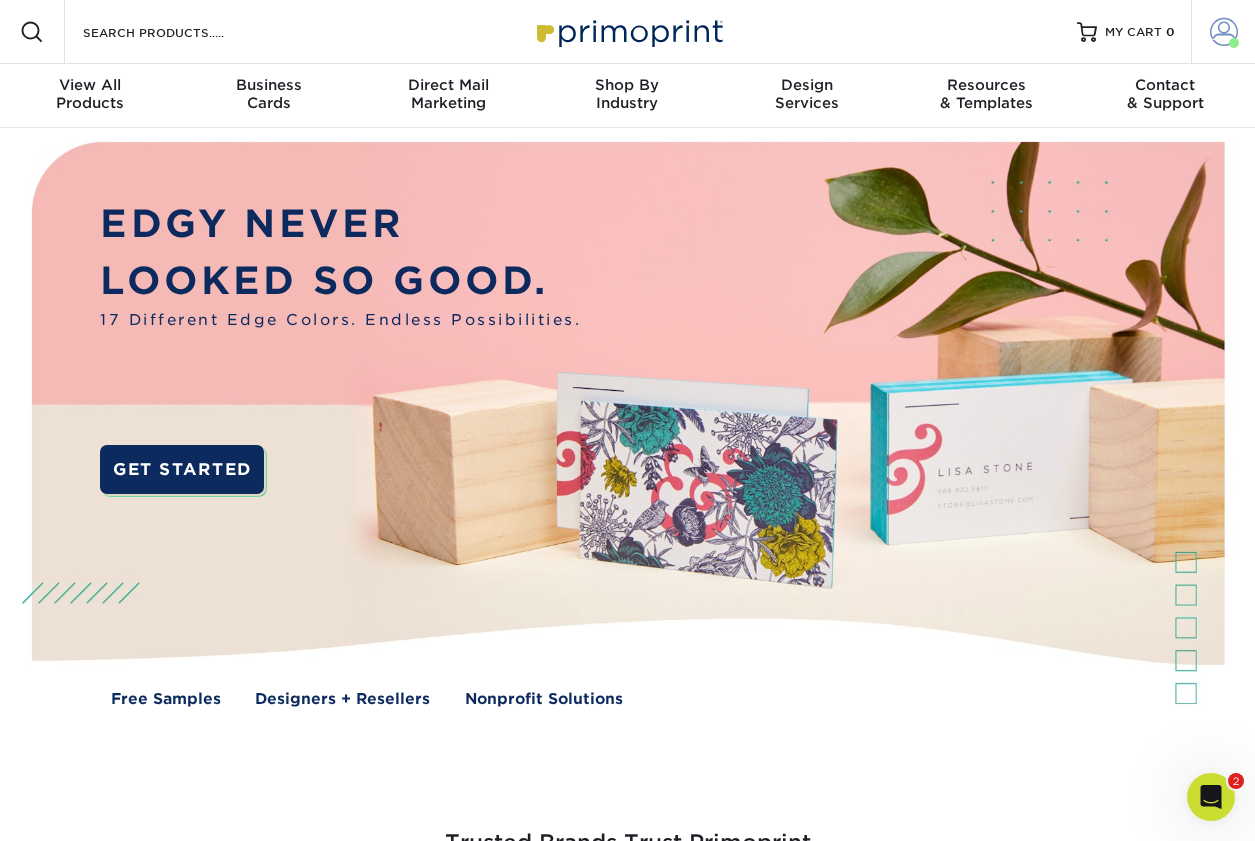 click at bounding box center (1224, 32) 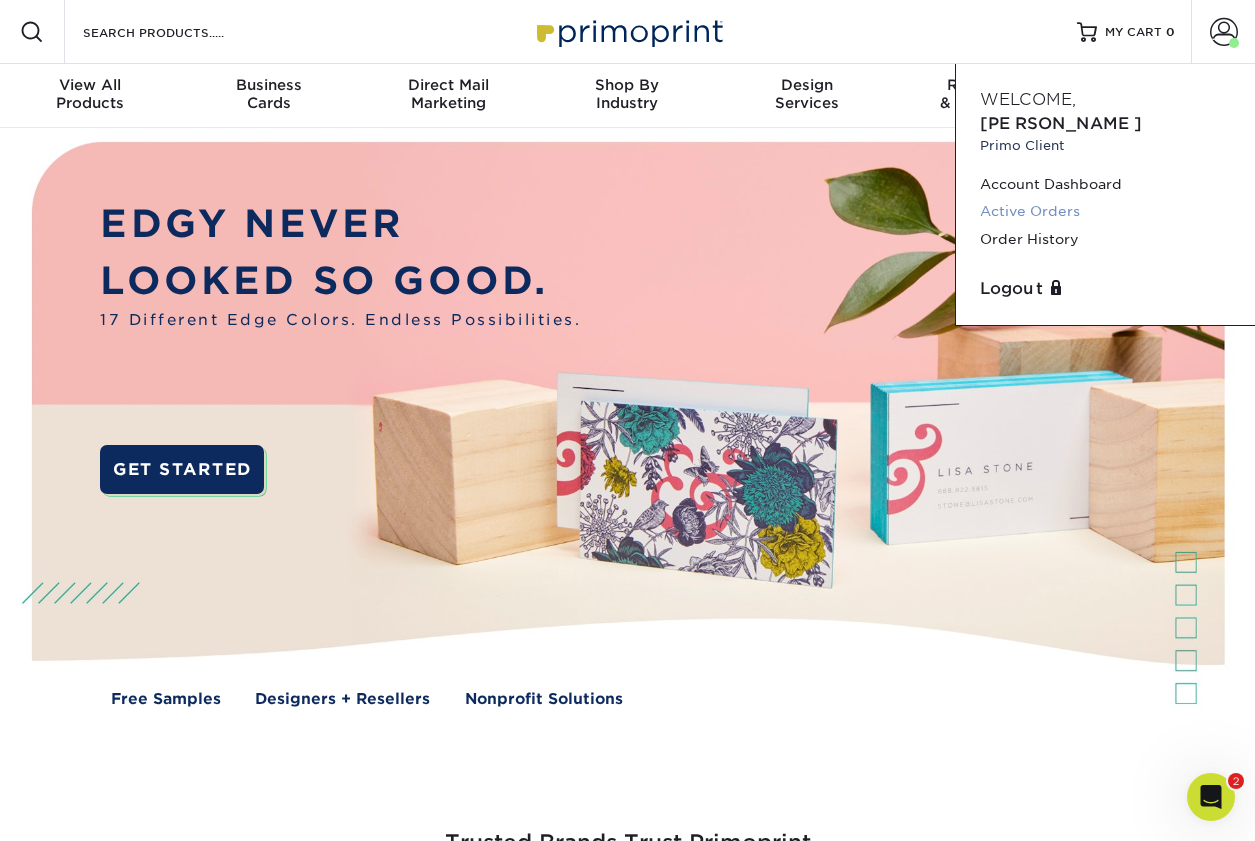 click on "Active Orders" at bounding box center [1105, 211] 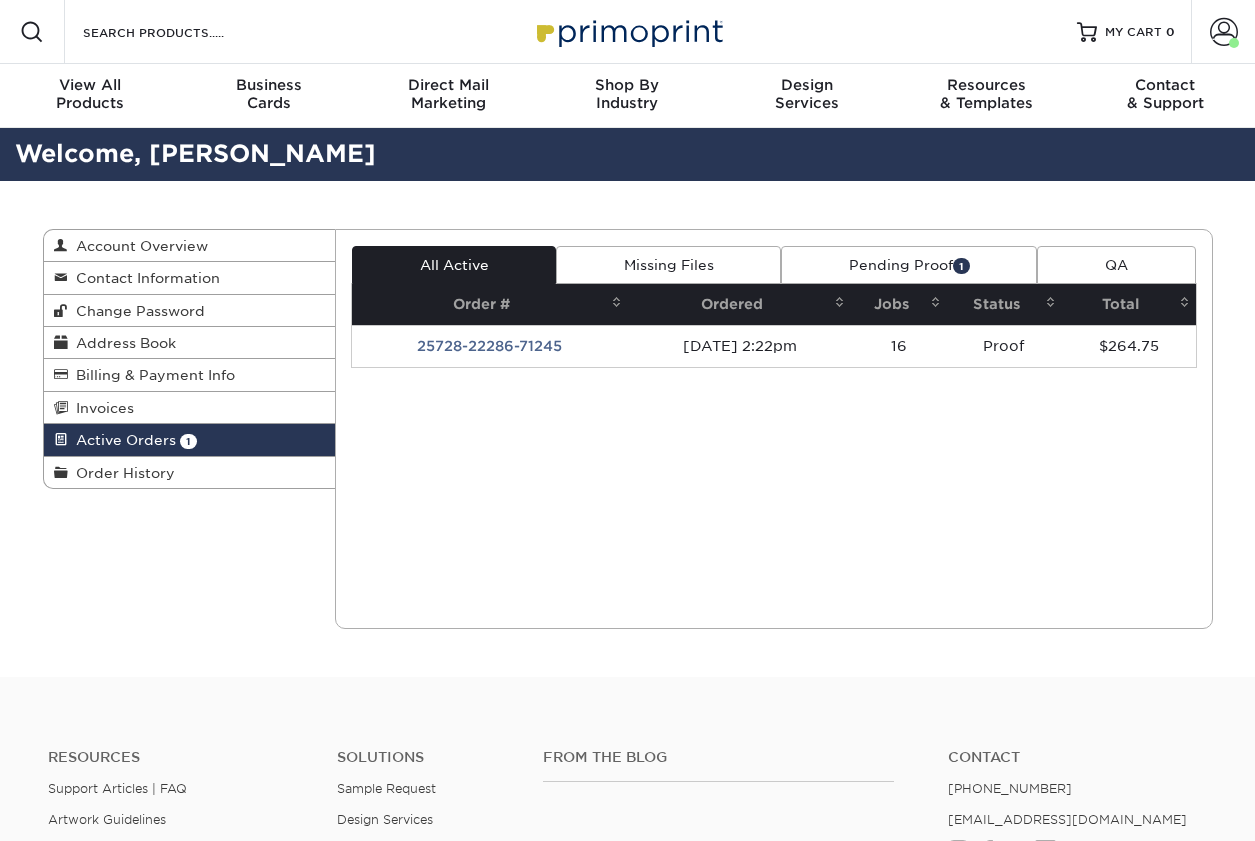 scroll, scrollTop: 0, scrollLeft: 0, axis: both 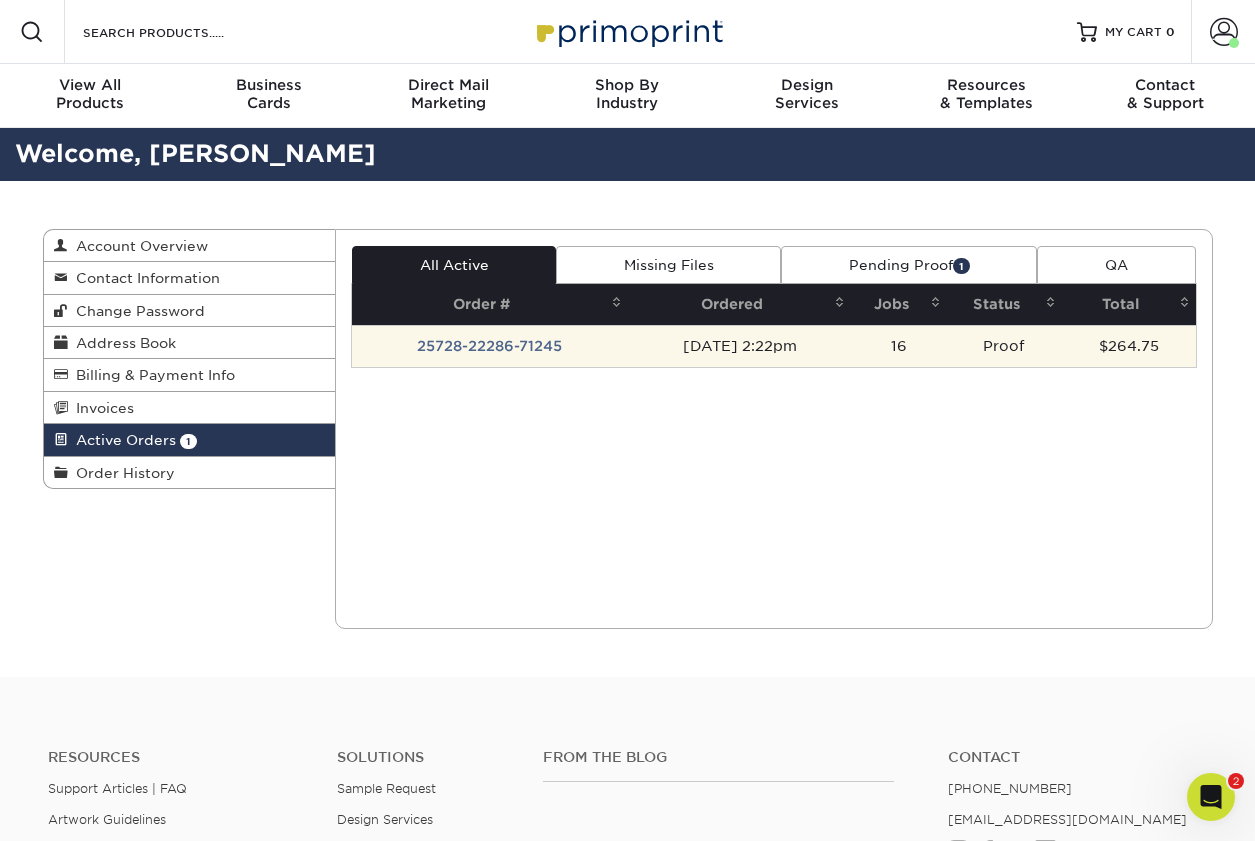 click on "25728-22286-71245" at bounding box center (490, 346) 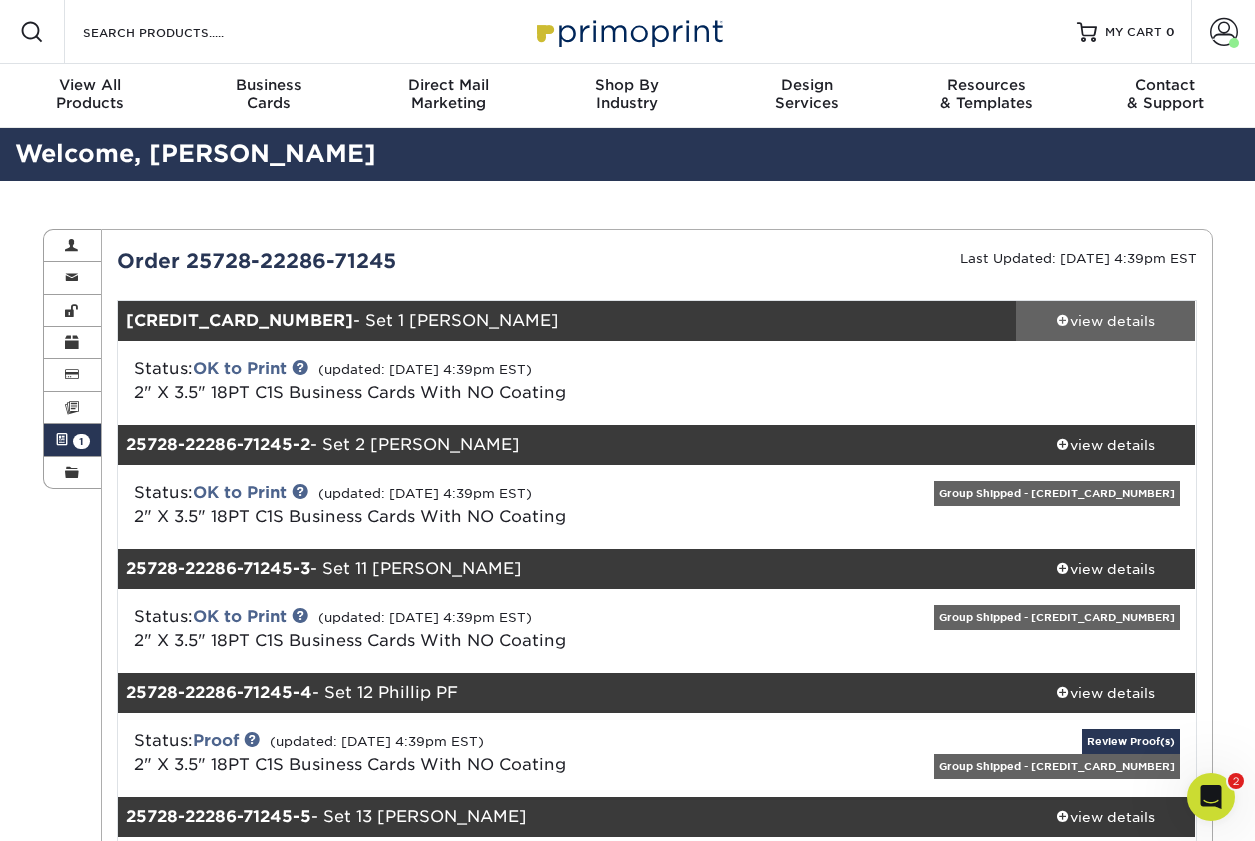 click at bounding box center [1063, 320] 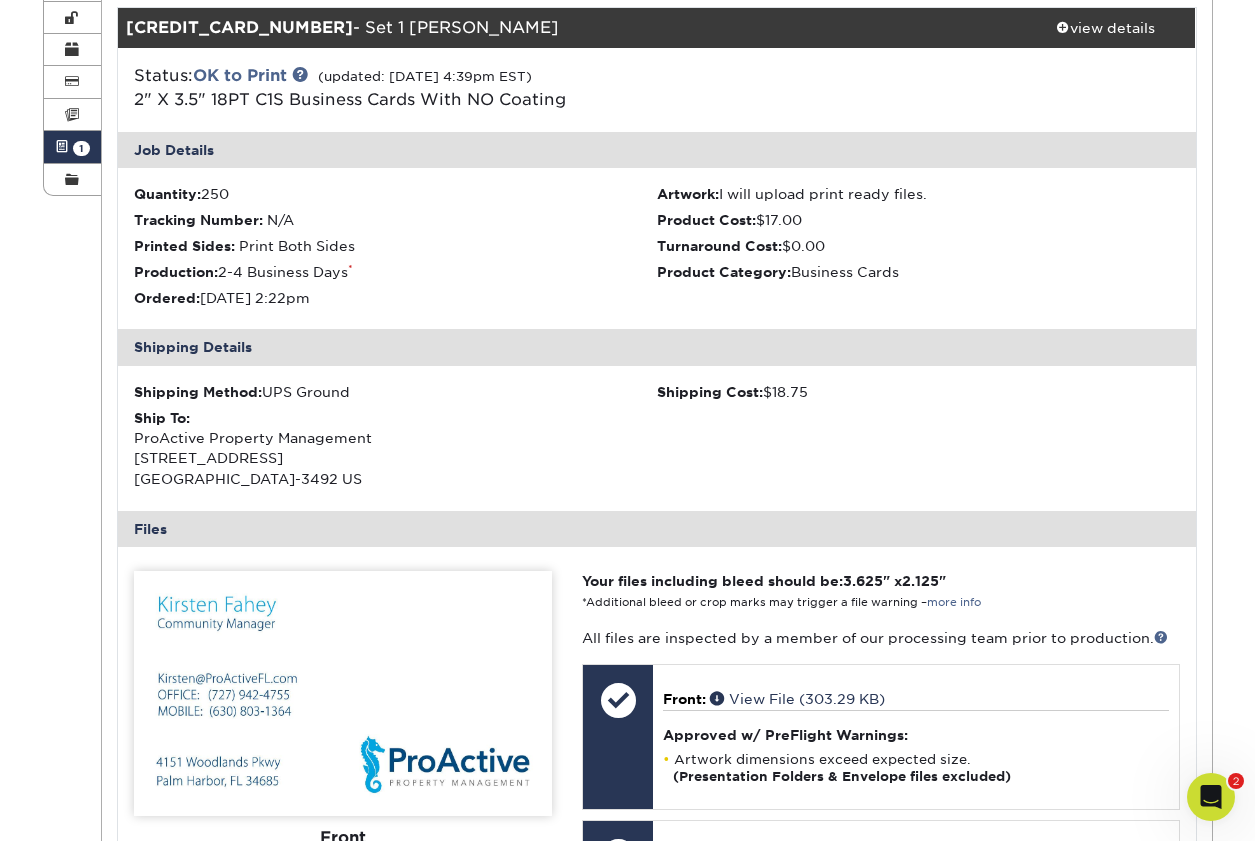 scroll, scrollTop: 317, scrollLeft: 0, axis: vertical 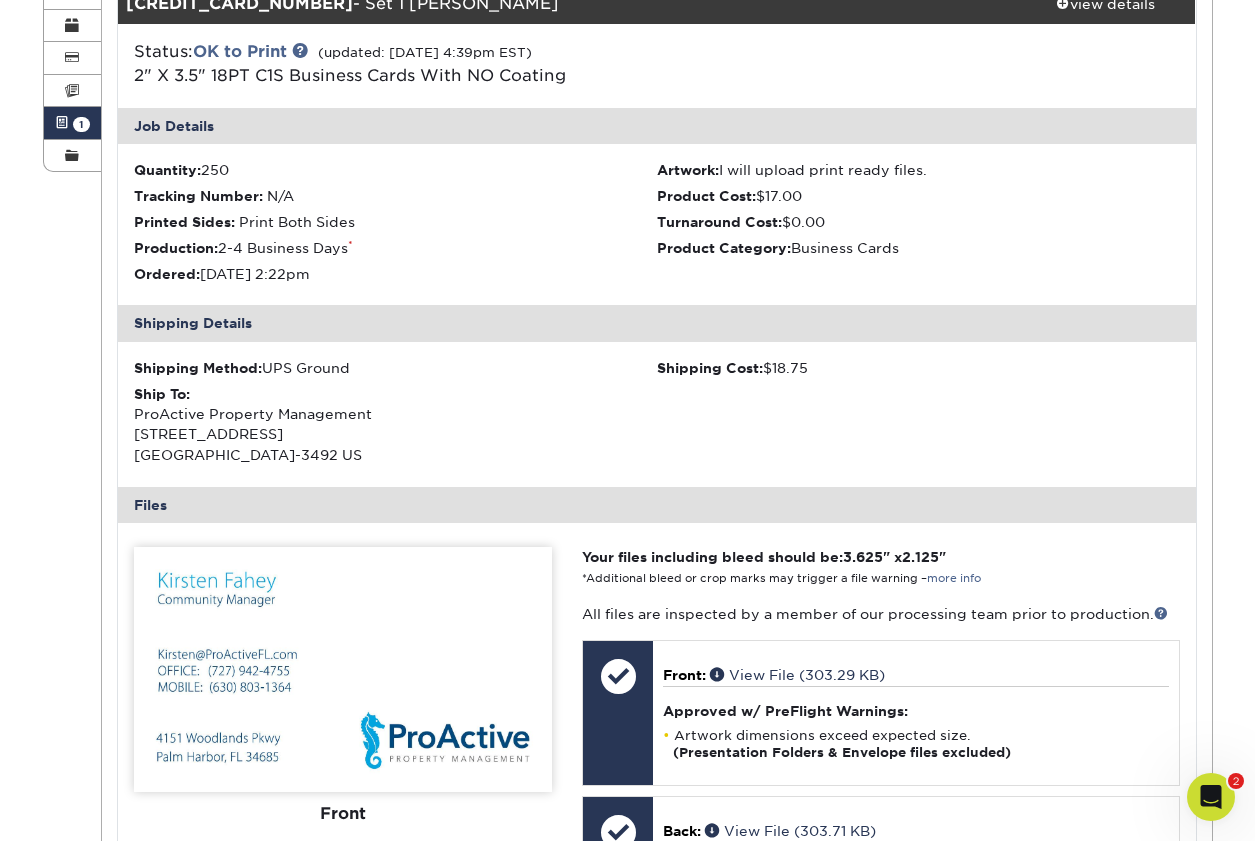drag, startPoint x: 539, startPoint y: 18, endPoint x: 546, endPoint y: 39, distance: 22.135944 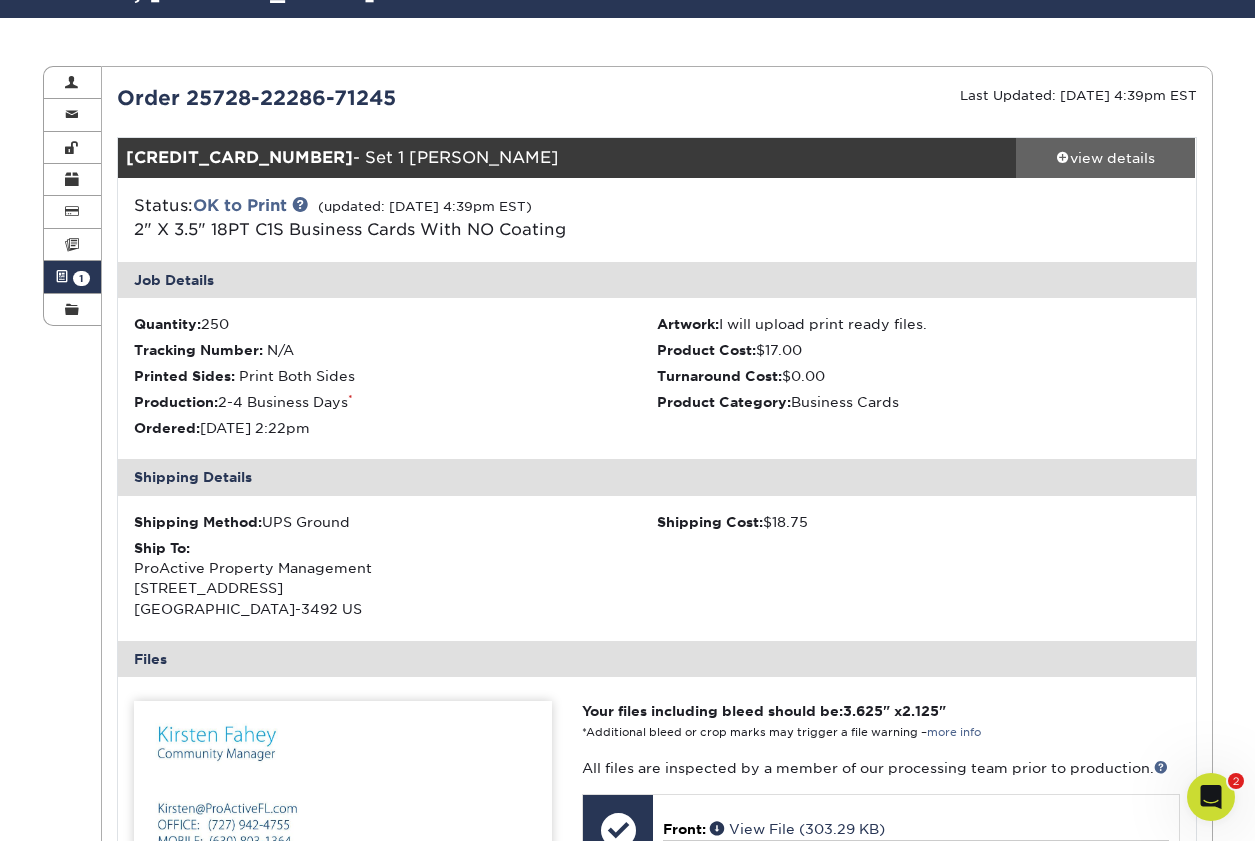 click at bounding box center [1063, 157] 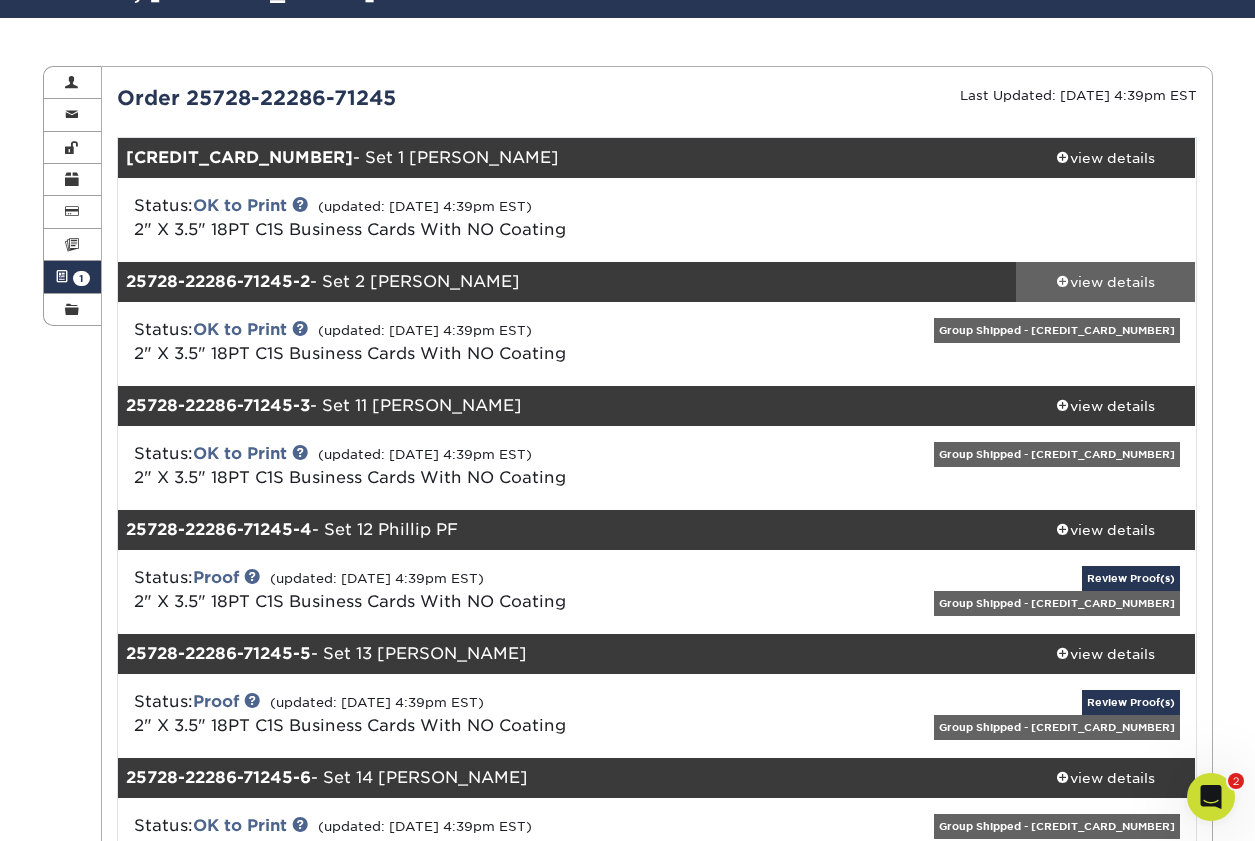 click at bounding box center [1063, 281] 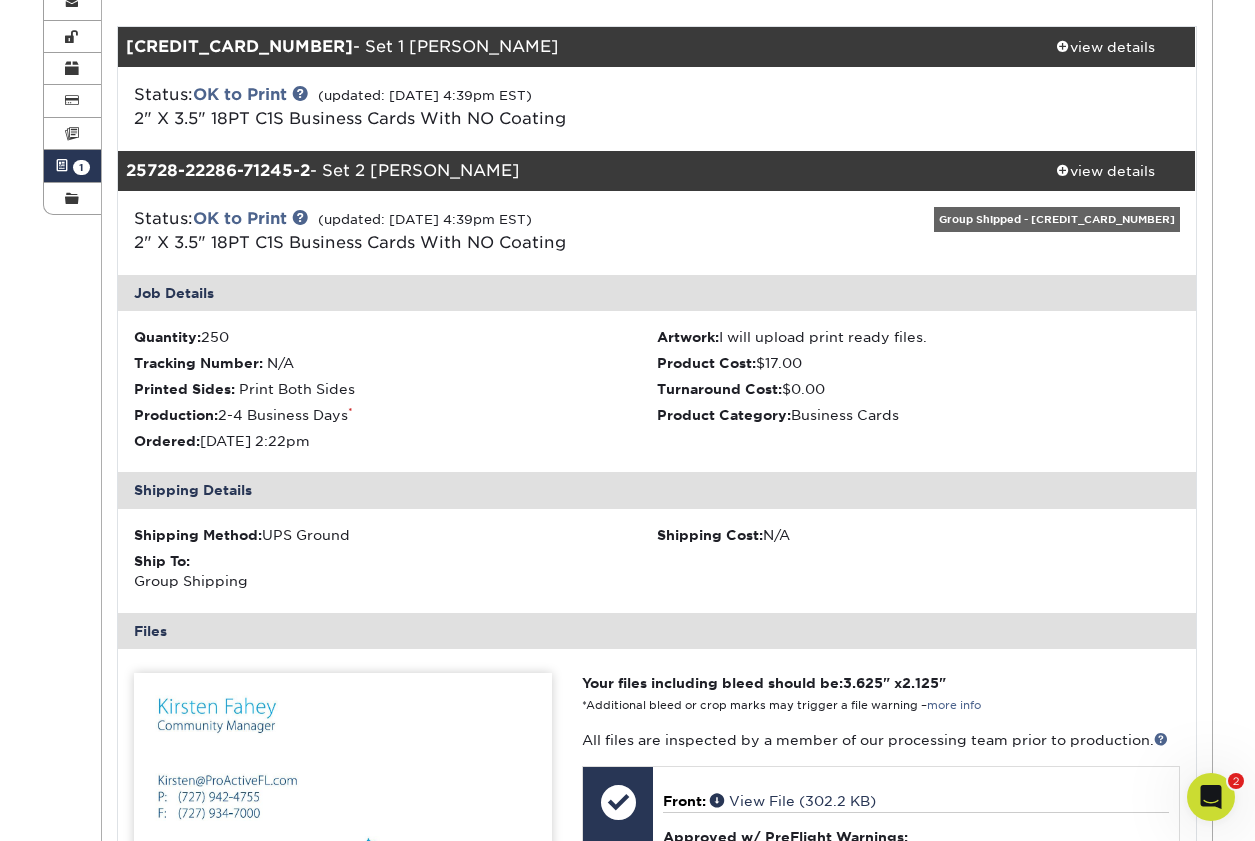 scroll, scrollTop: 317, scrollLeft: 0, axis: vertical 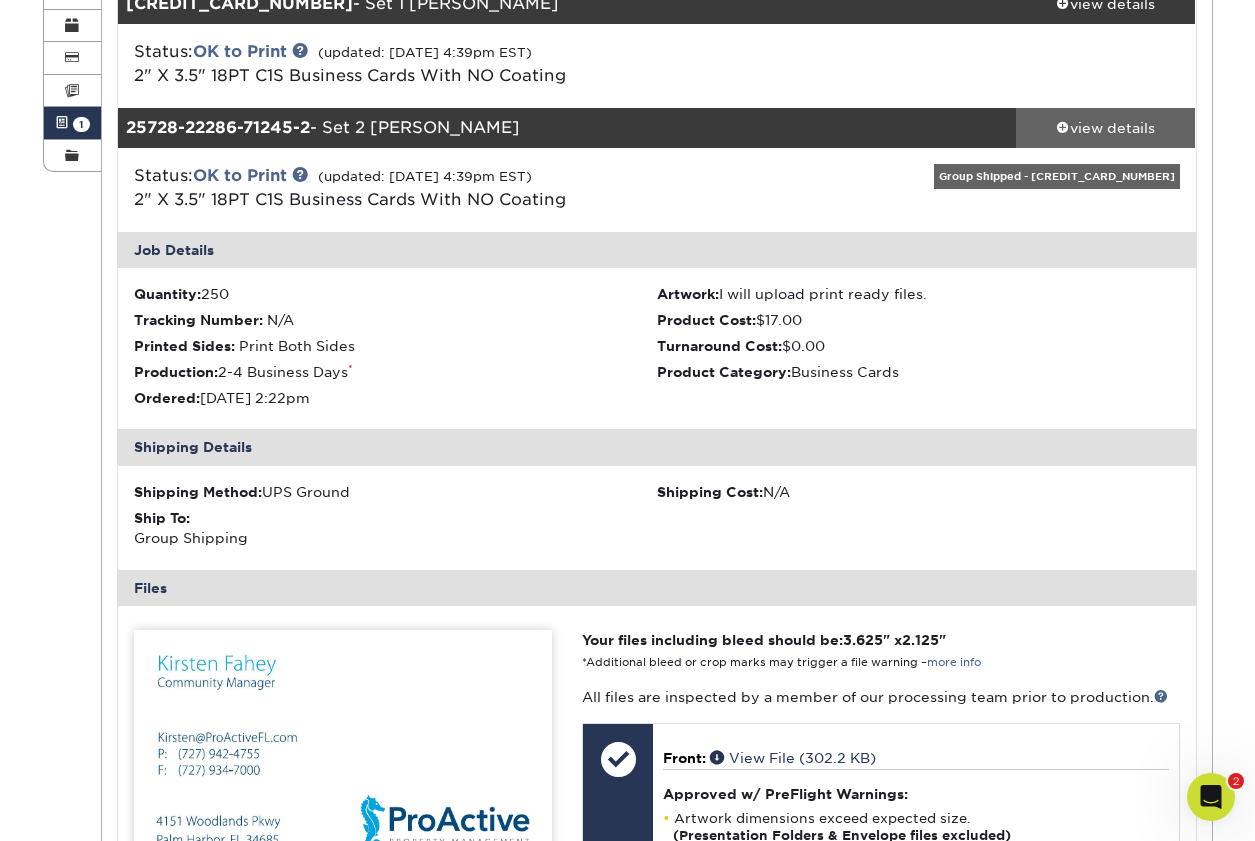 click at bounding box center [1063, 127] 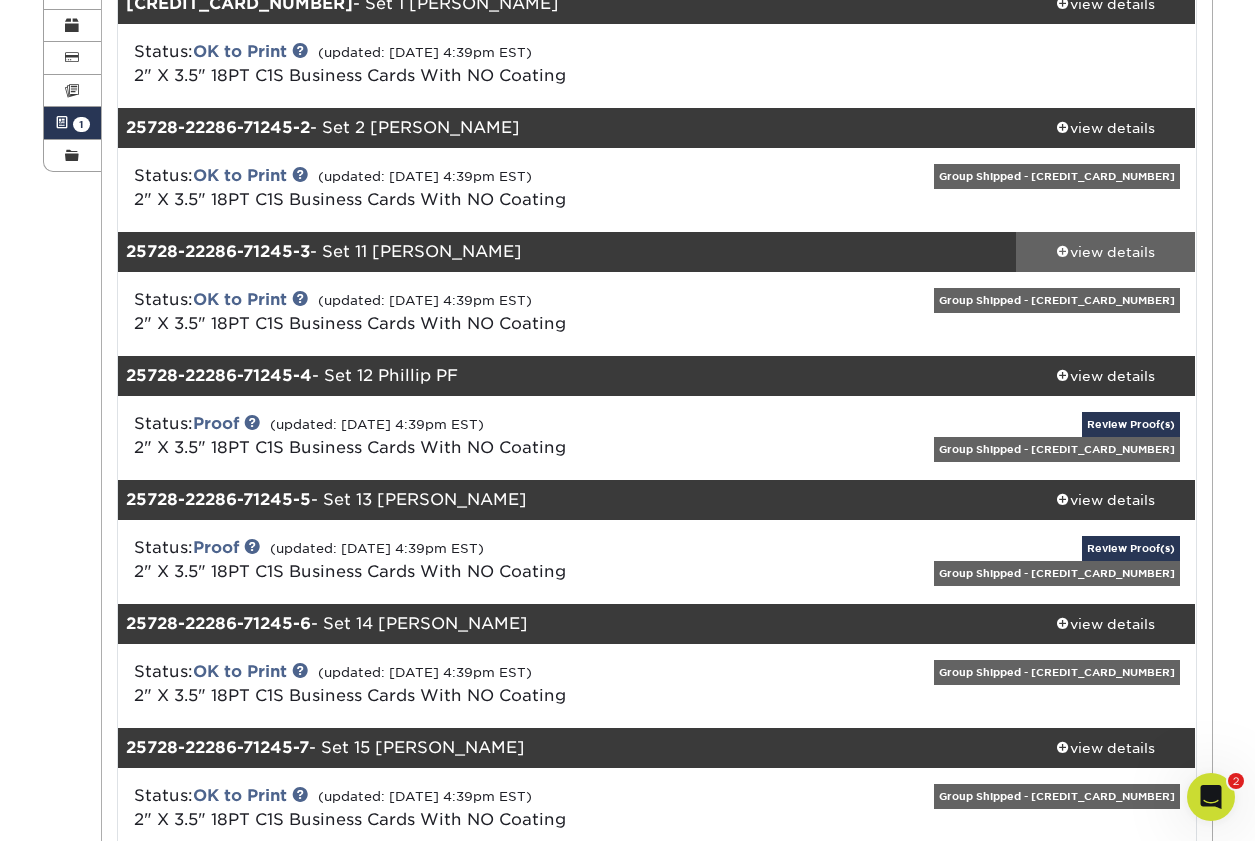 click at bounding box center [1063, 251] 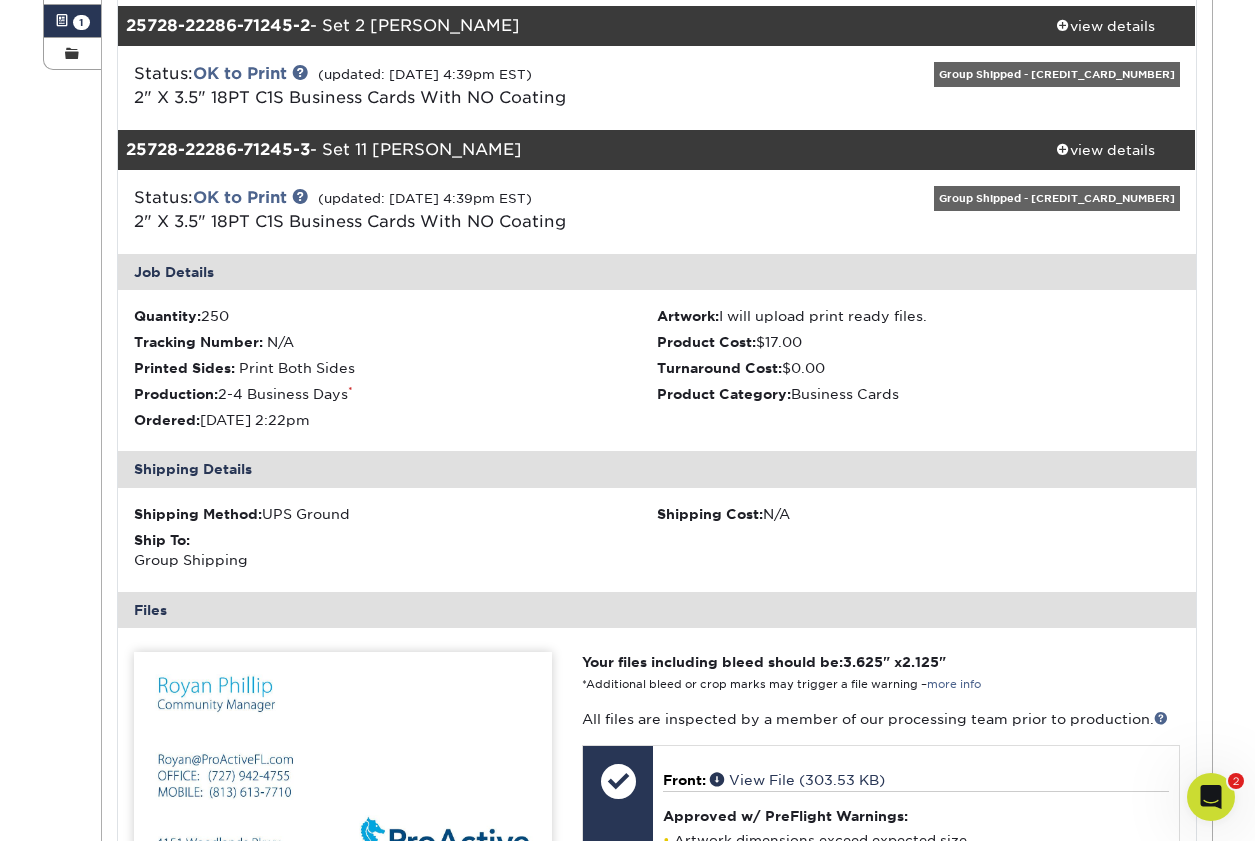 scroll, scrollTop: 438, scrollLeft: 0, axis: vertical 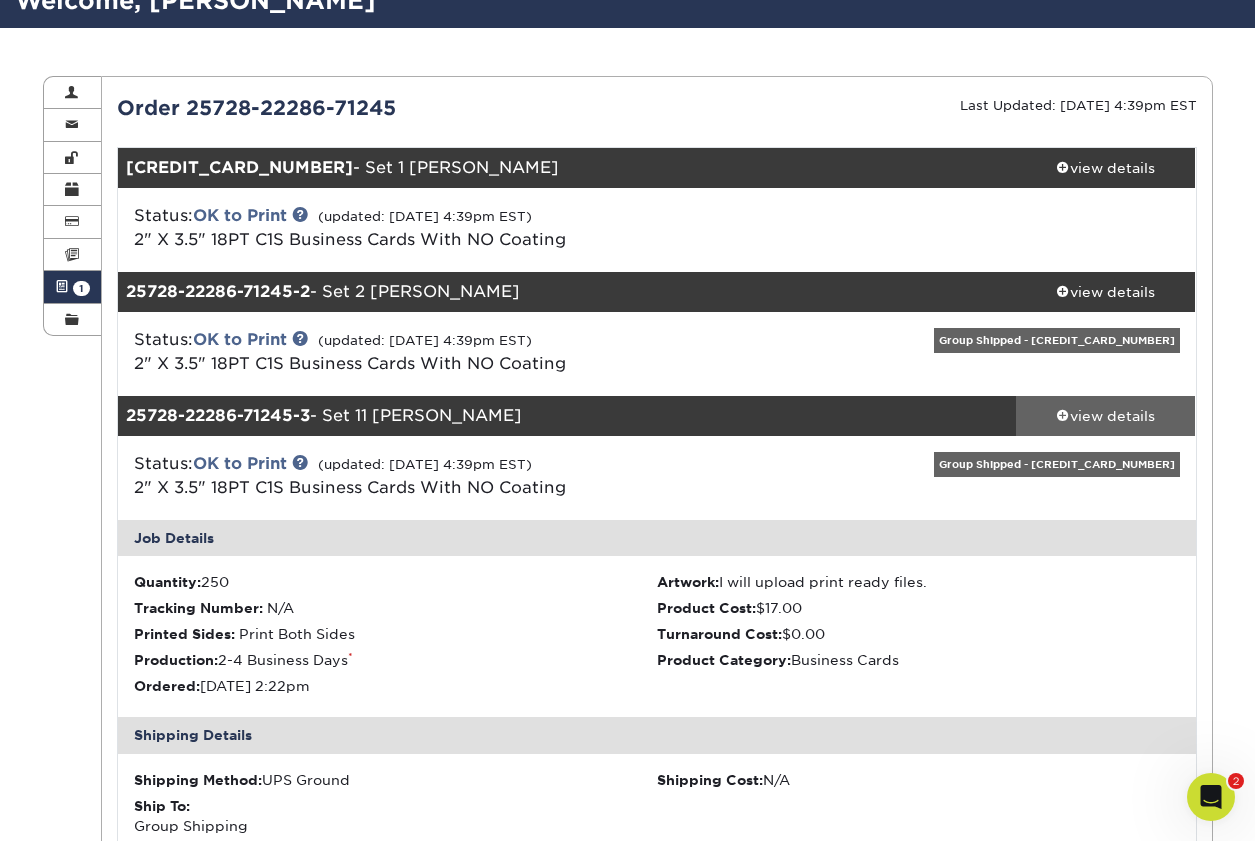 click at bounding box center (1063, 415) 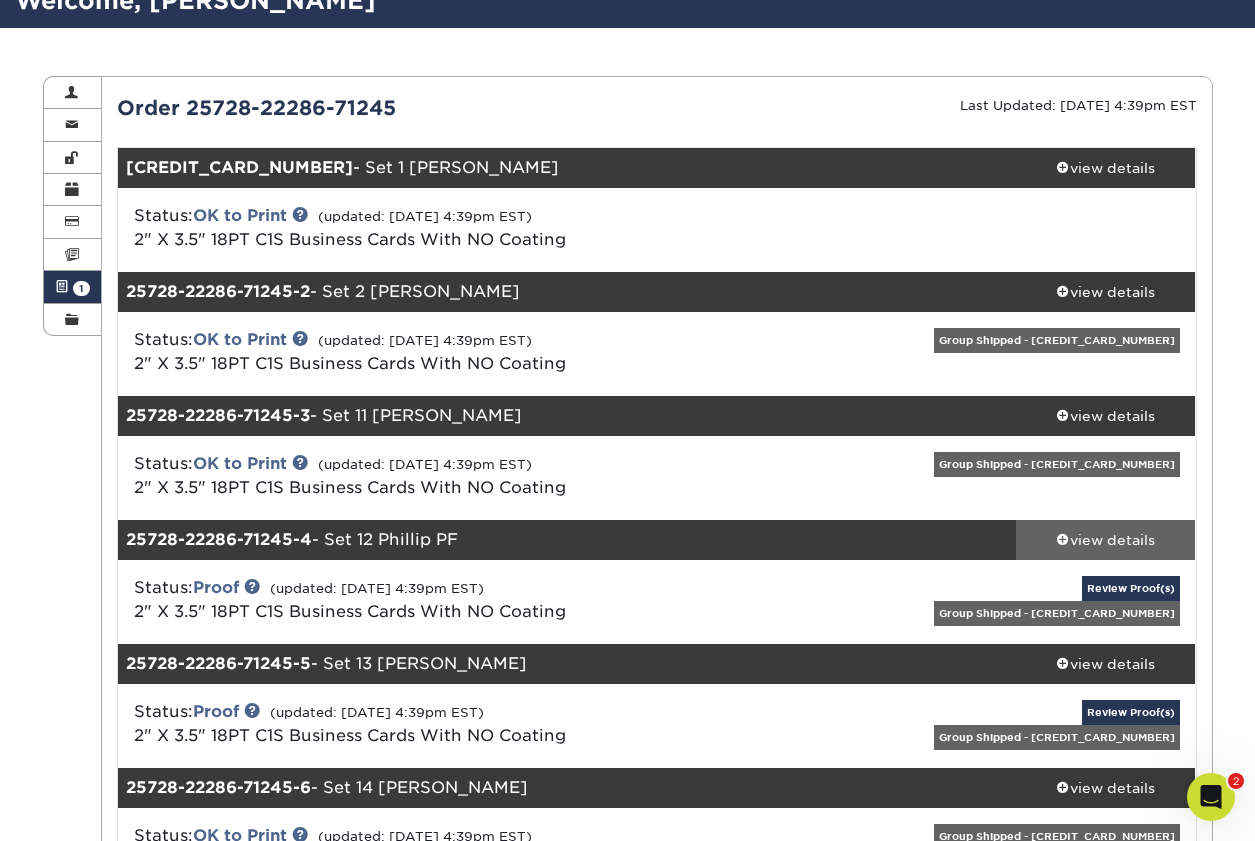 click at bounding box center (1063, 539) 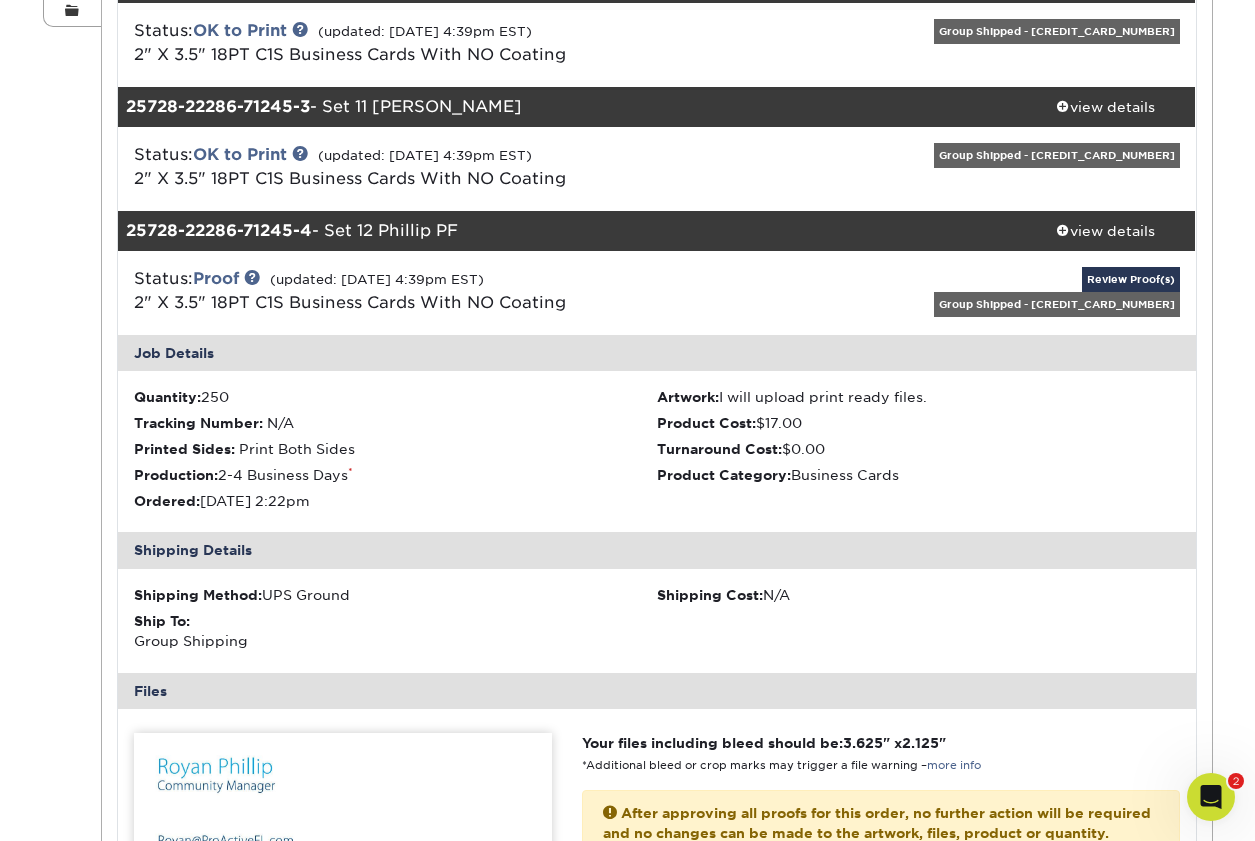 scroll, scrollTop: 446, scrollLeft: 0, axis: vertical 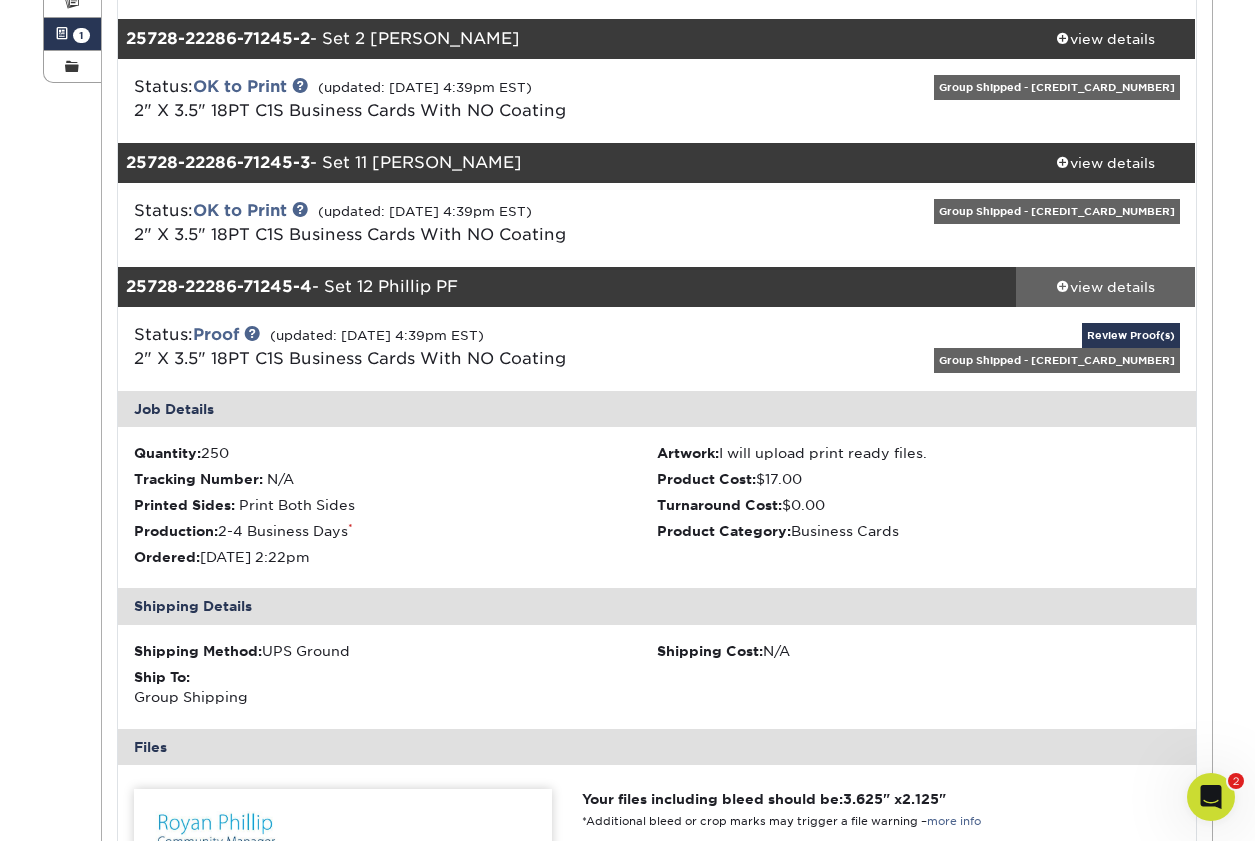 click at bounding box center [1063, 286] 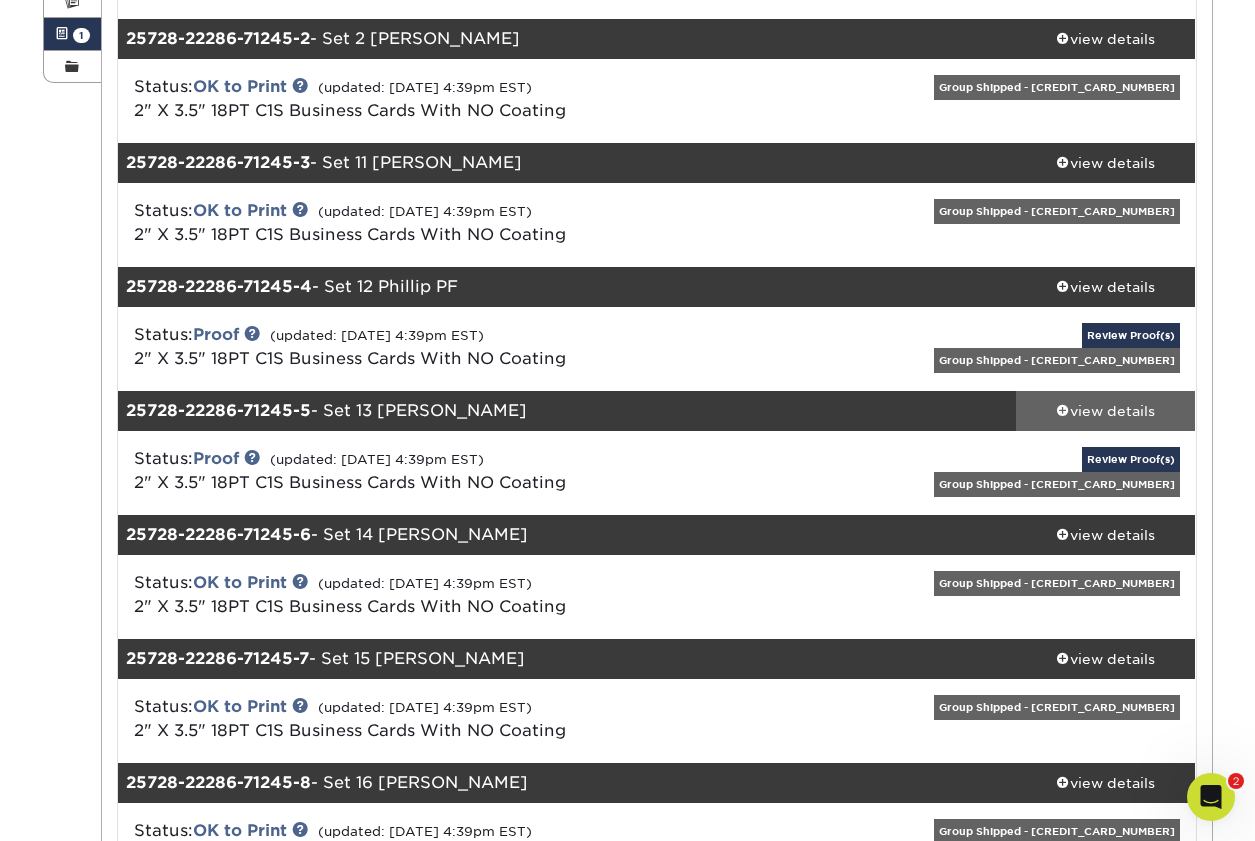 click at bounding box center [1063, 410] 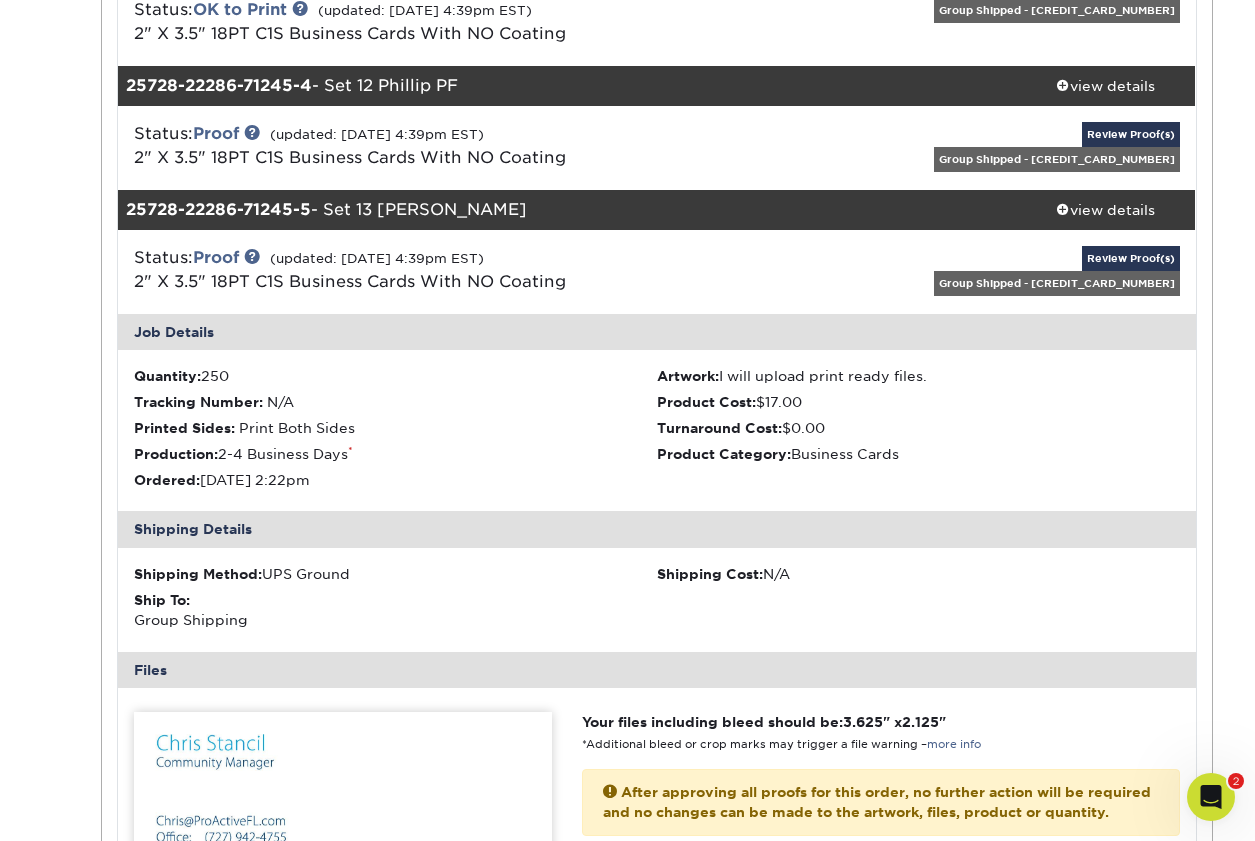 scroll, scrollTop: 591, scrollLeft: 0, axis: vertical 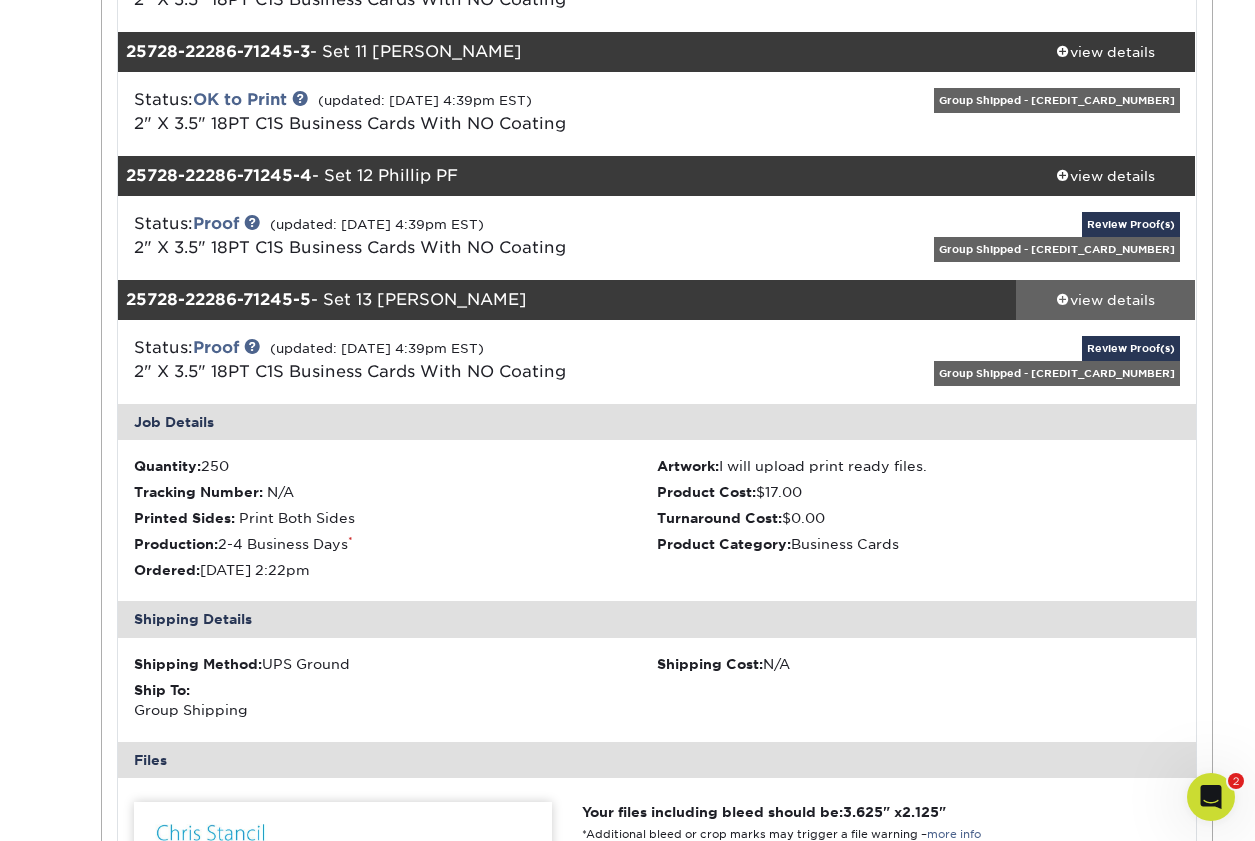 click at bounding box center [1063, 299] 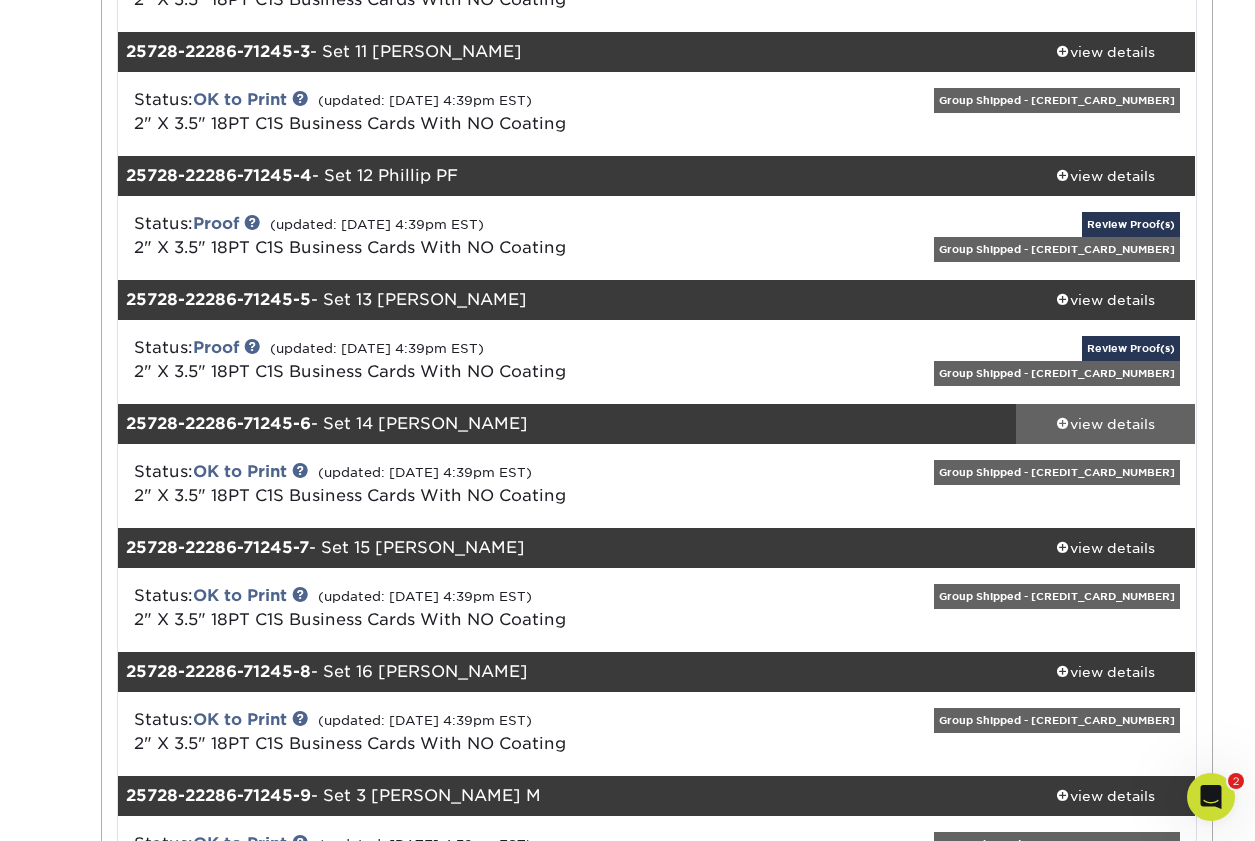 click at bounding box center [1063, 423] 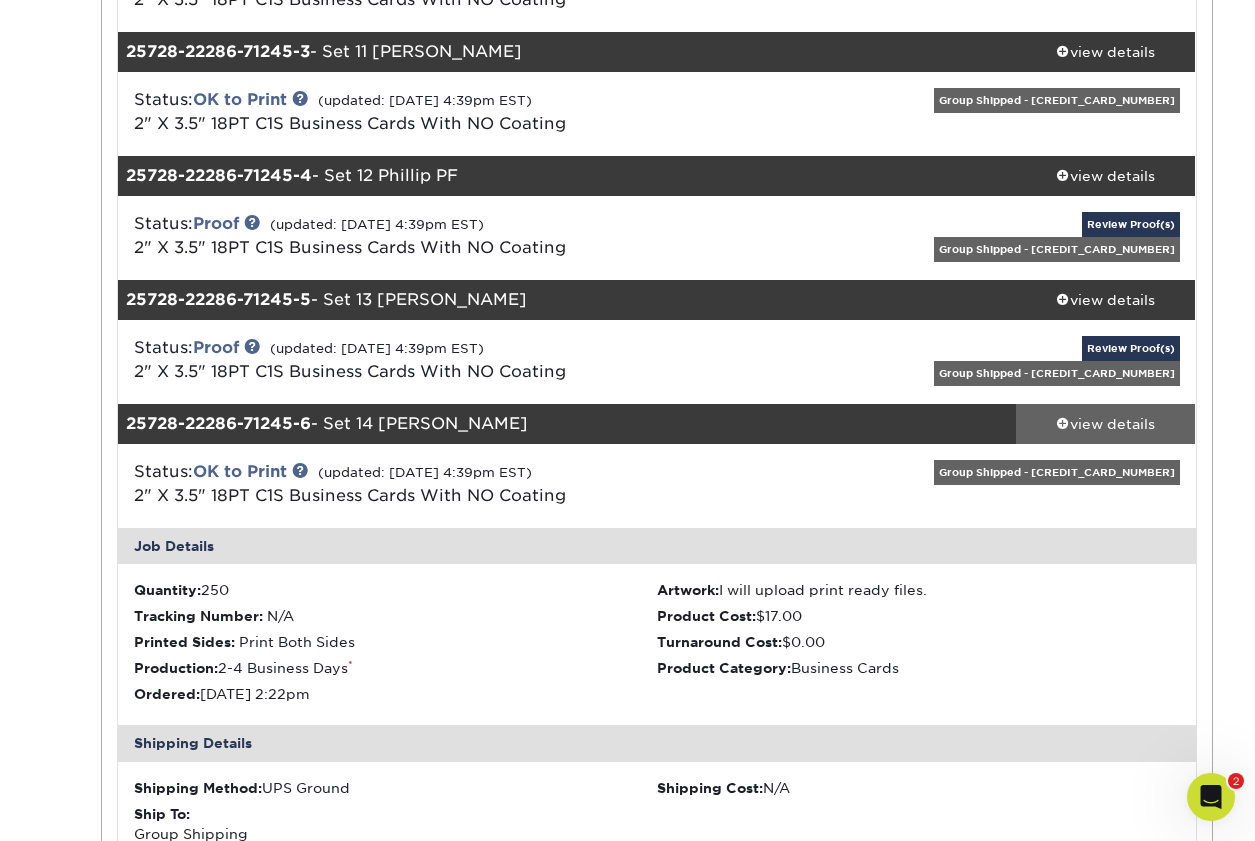 click at bounding box center (1063, 423) 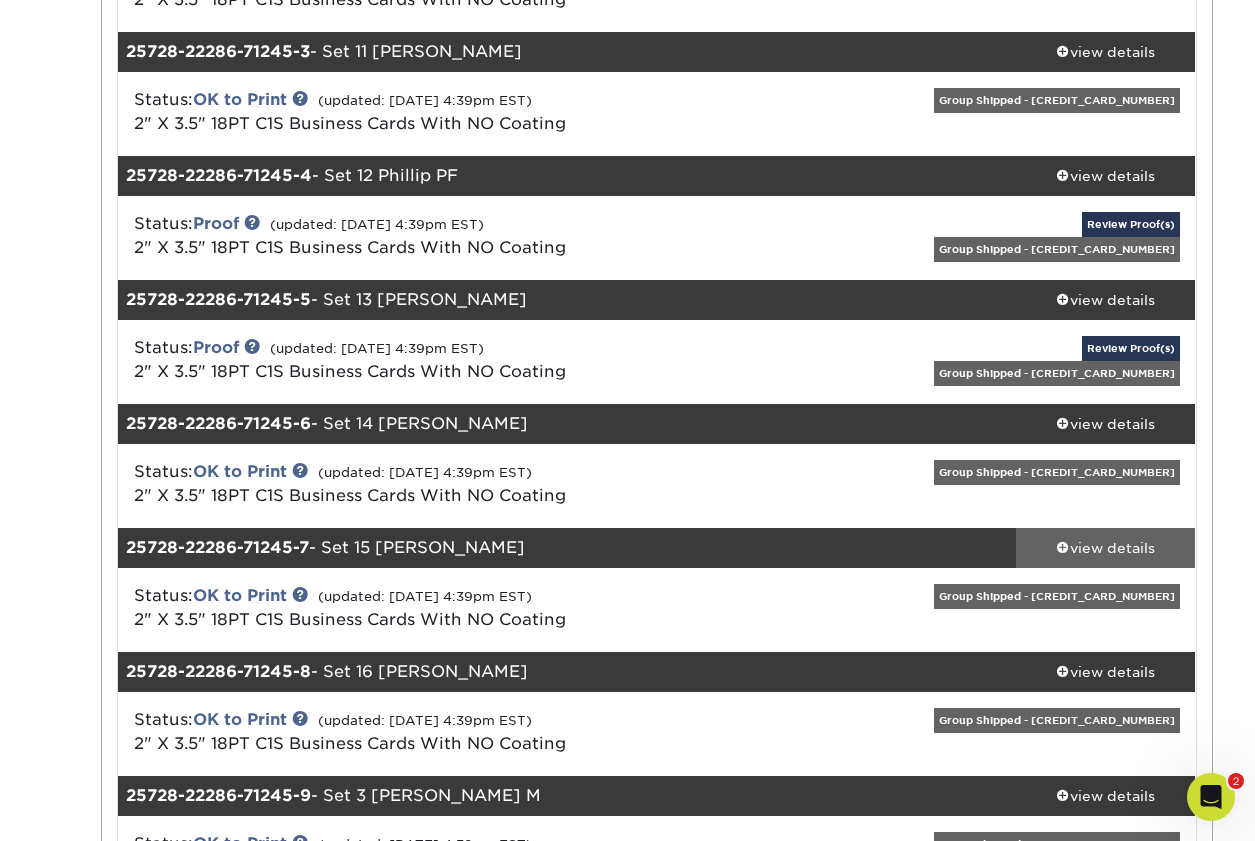click at bounding box center [1063, 547] 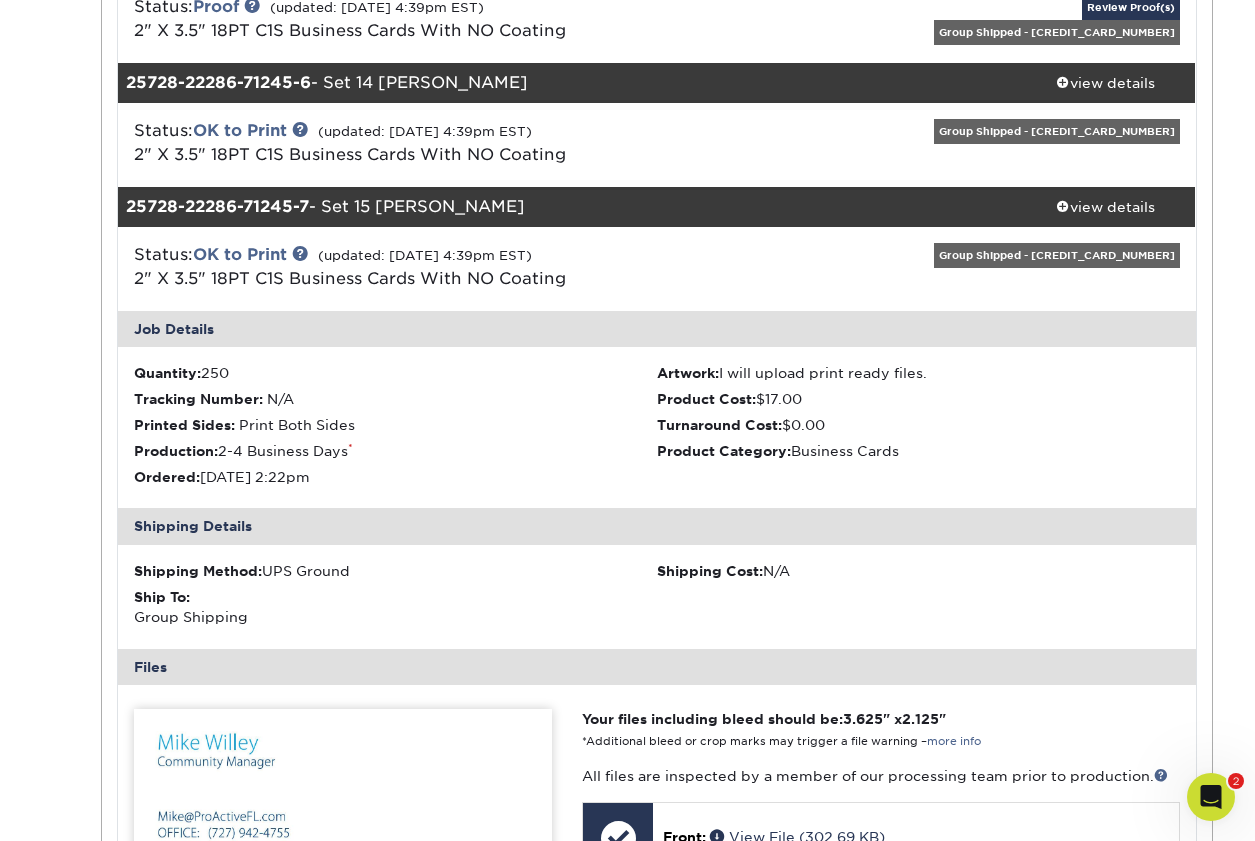 scroll, scrollTop: 891, scrollLeft: 0, axis: vertical 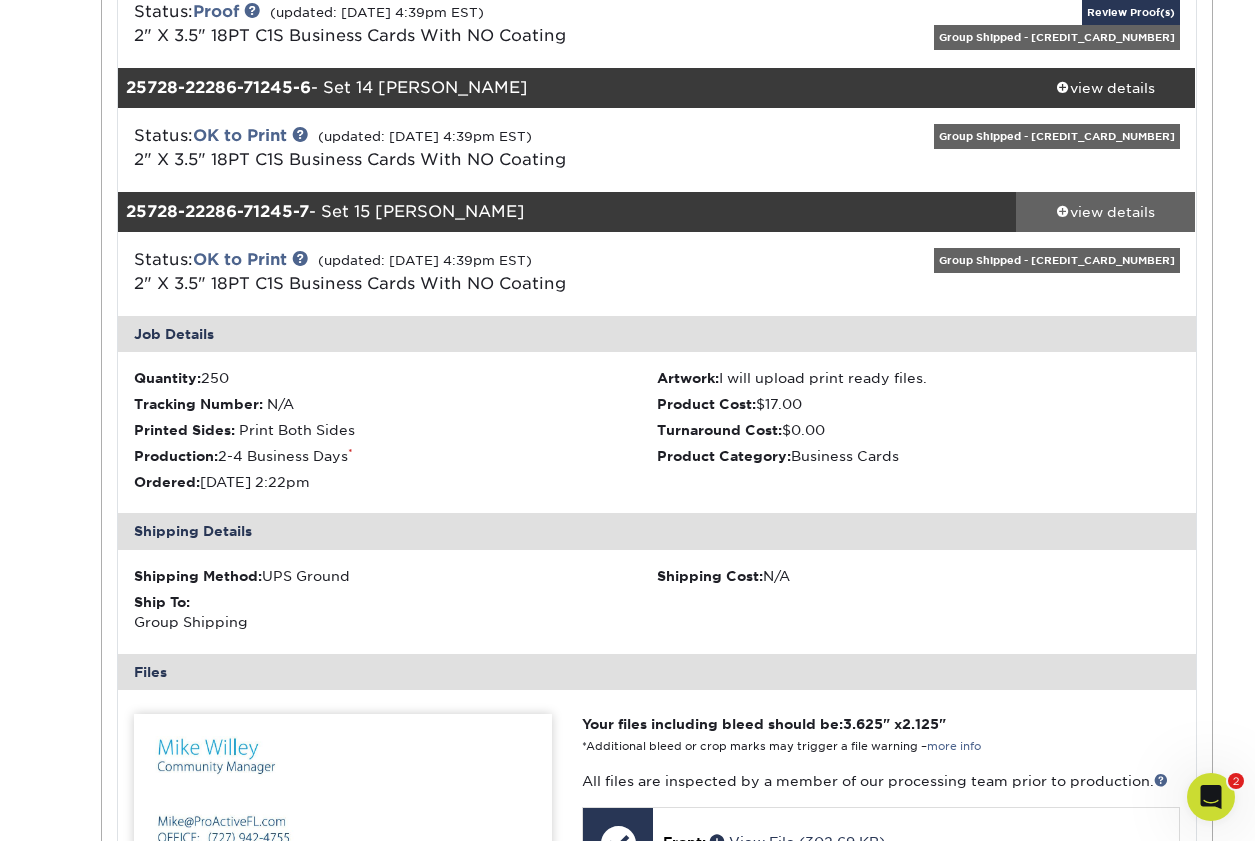 click at bounding box center (1063, 211) 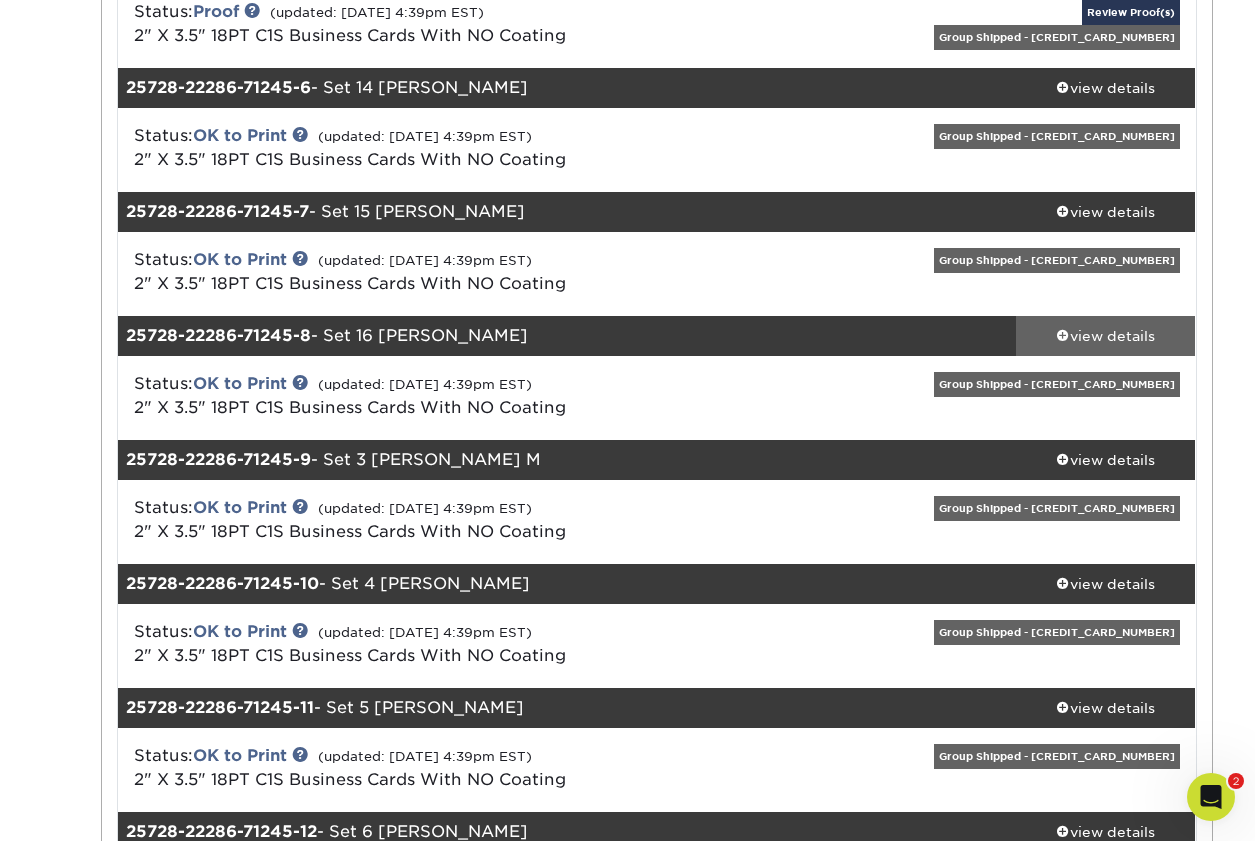click at bounding box center (1063, 335) 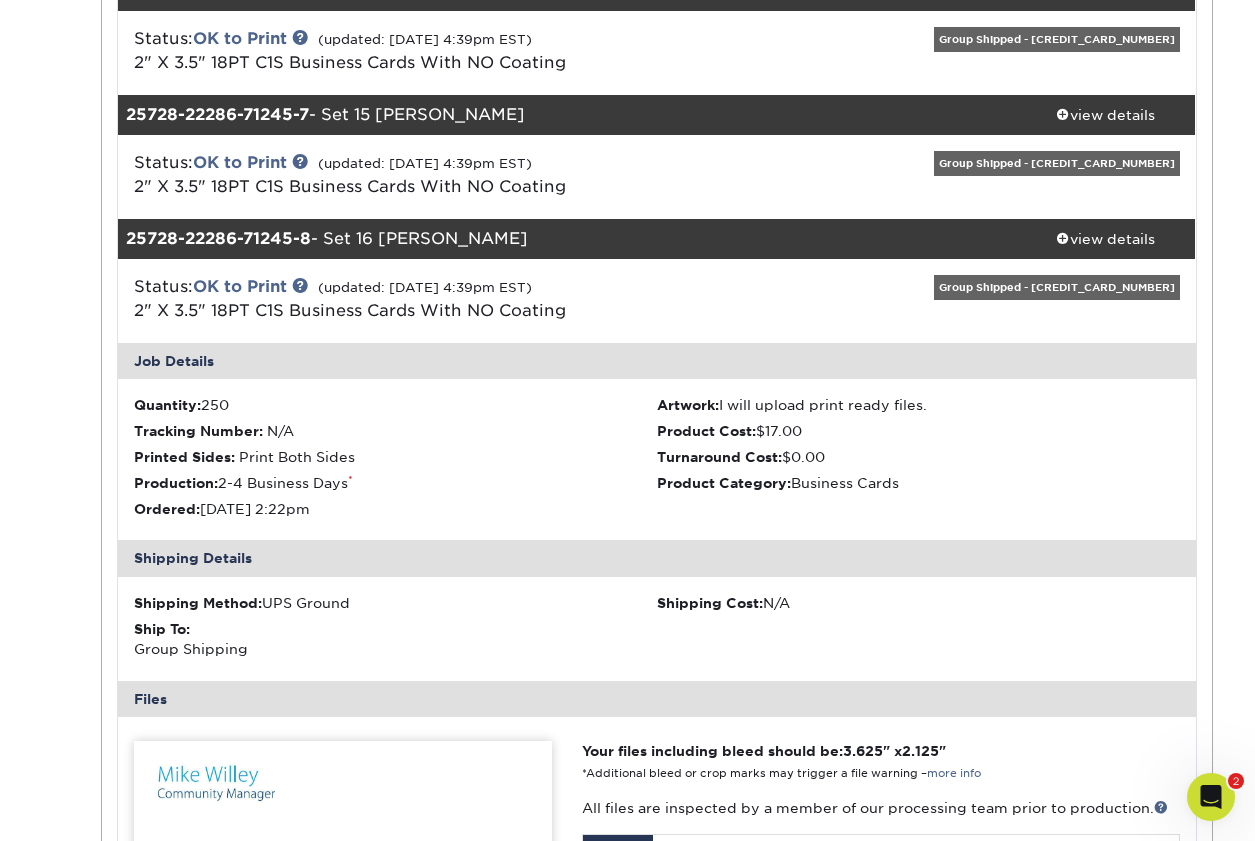 scroll, scrollTop: 940, scrollLeft: 0, axis: vertical 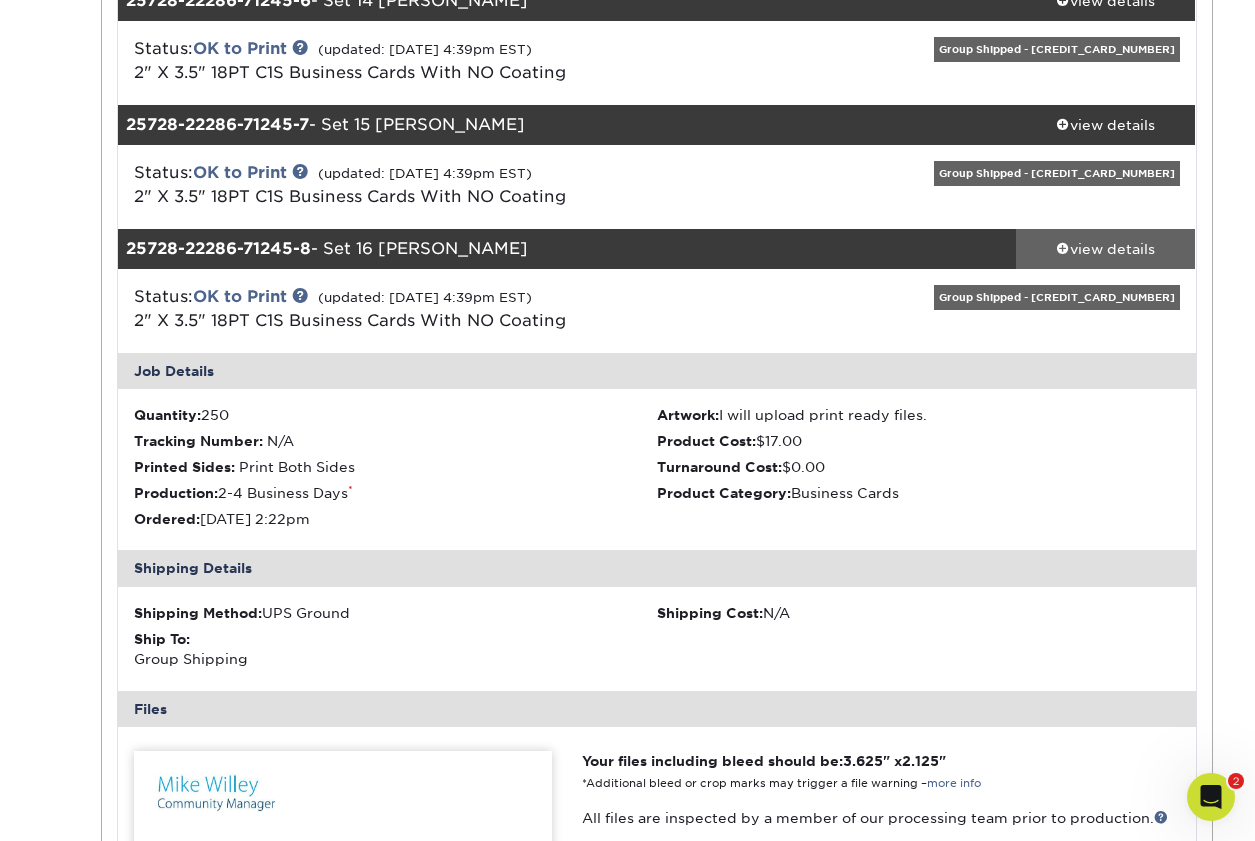 click at bounding box center (1063, 248) 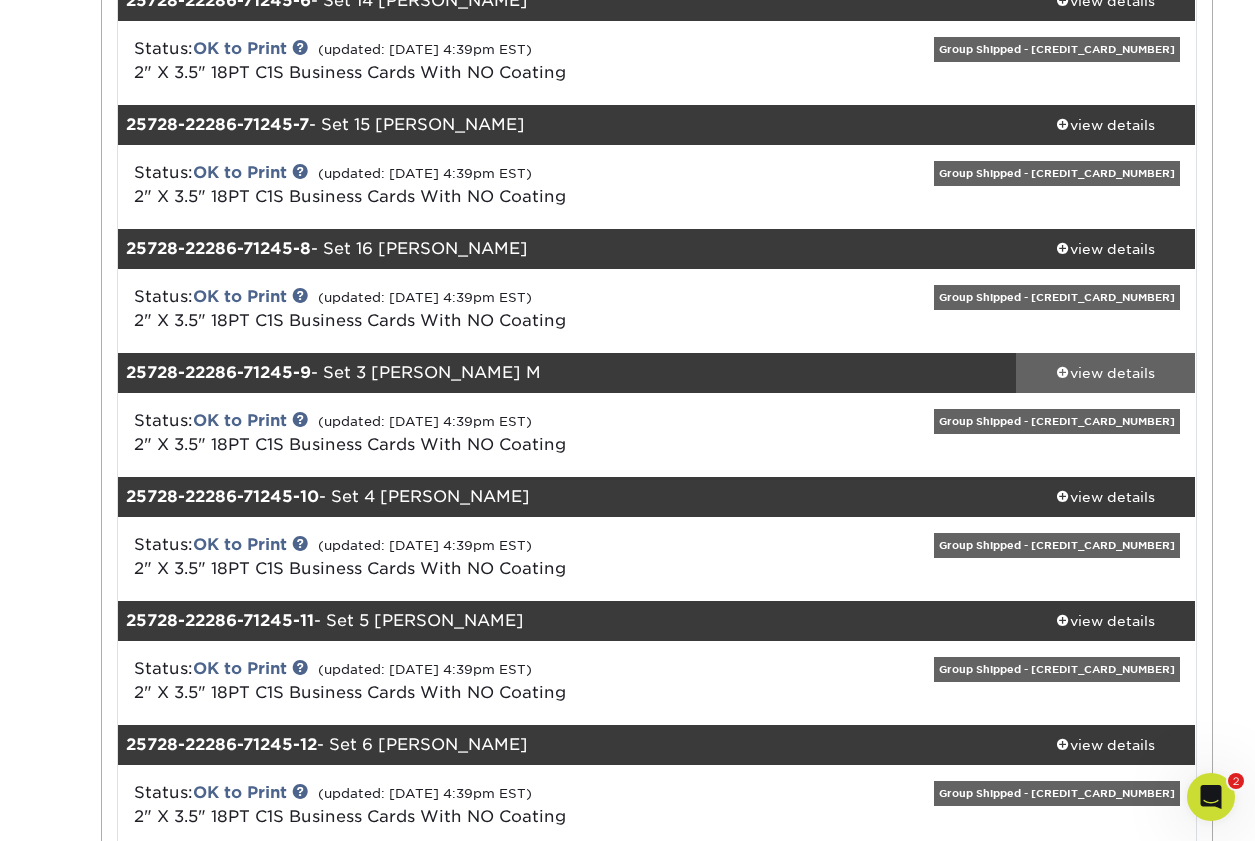click at bounding box center (1063, 372) 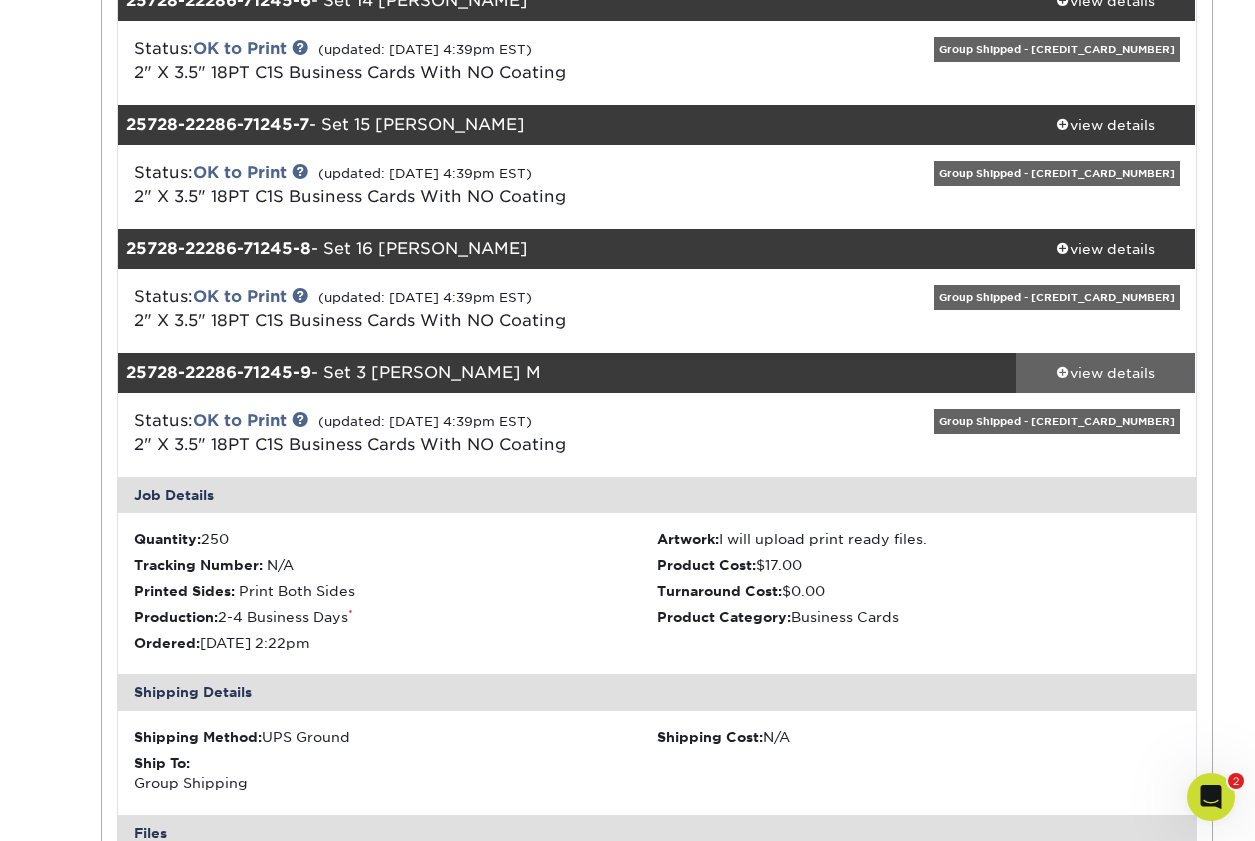 click at bounding box center [1063, 372] 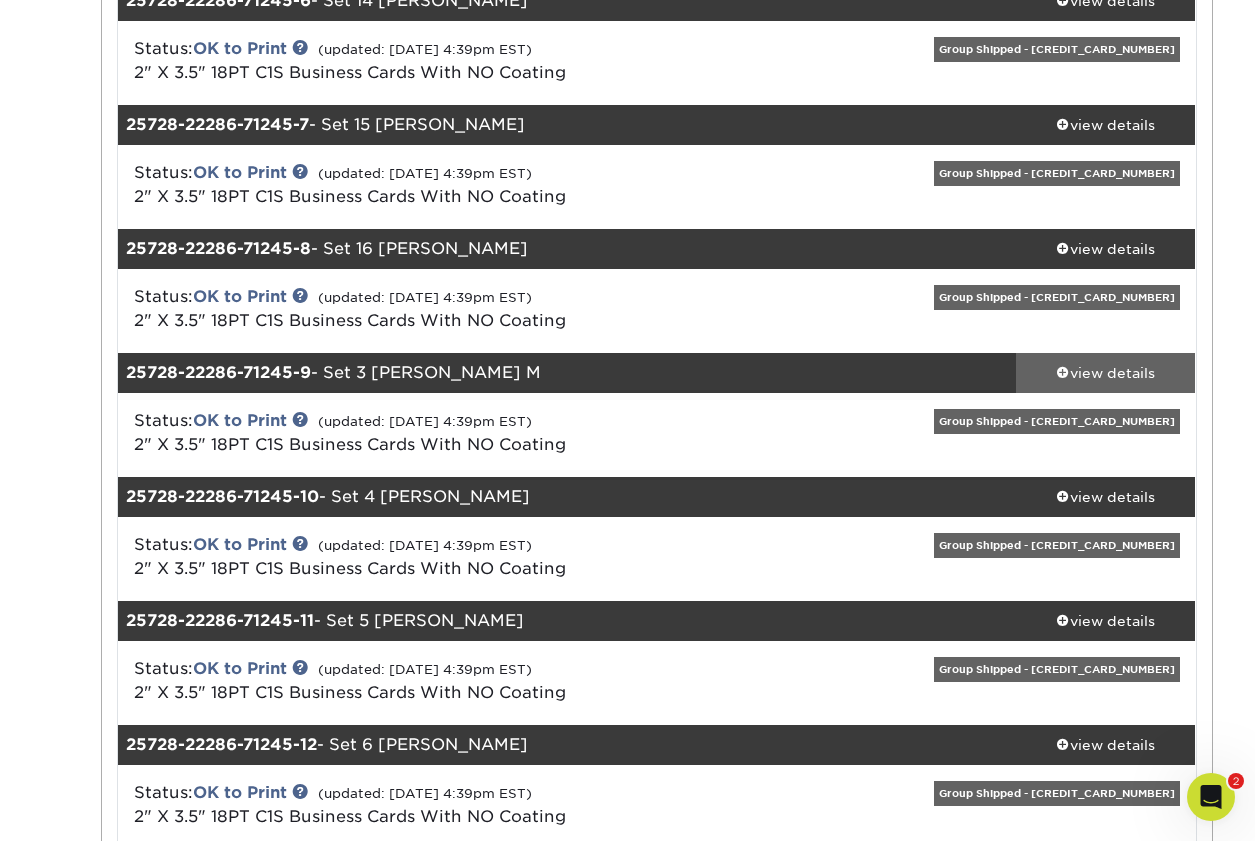 click at bounding box center [1063, 372] 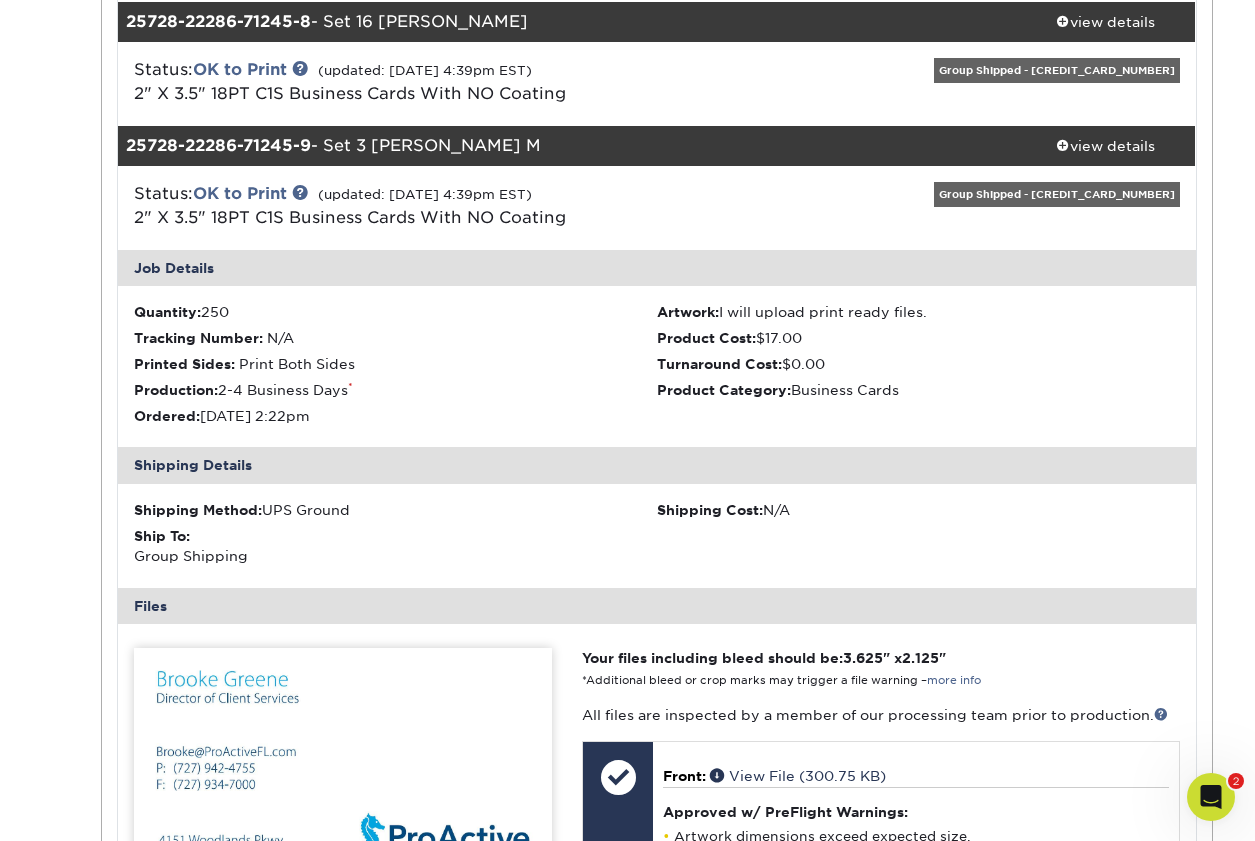 scroll, scrollTop: 1181, scrollLeft: 0, axis: vertical 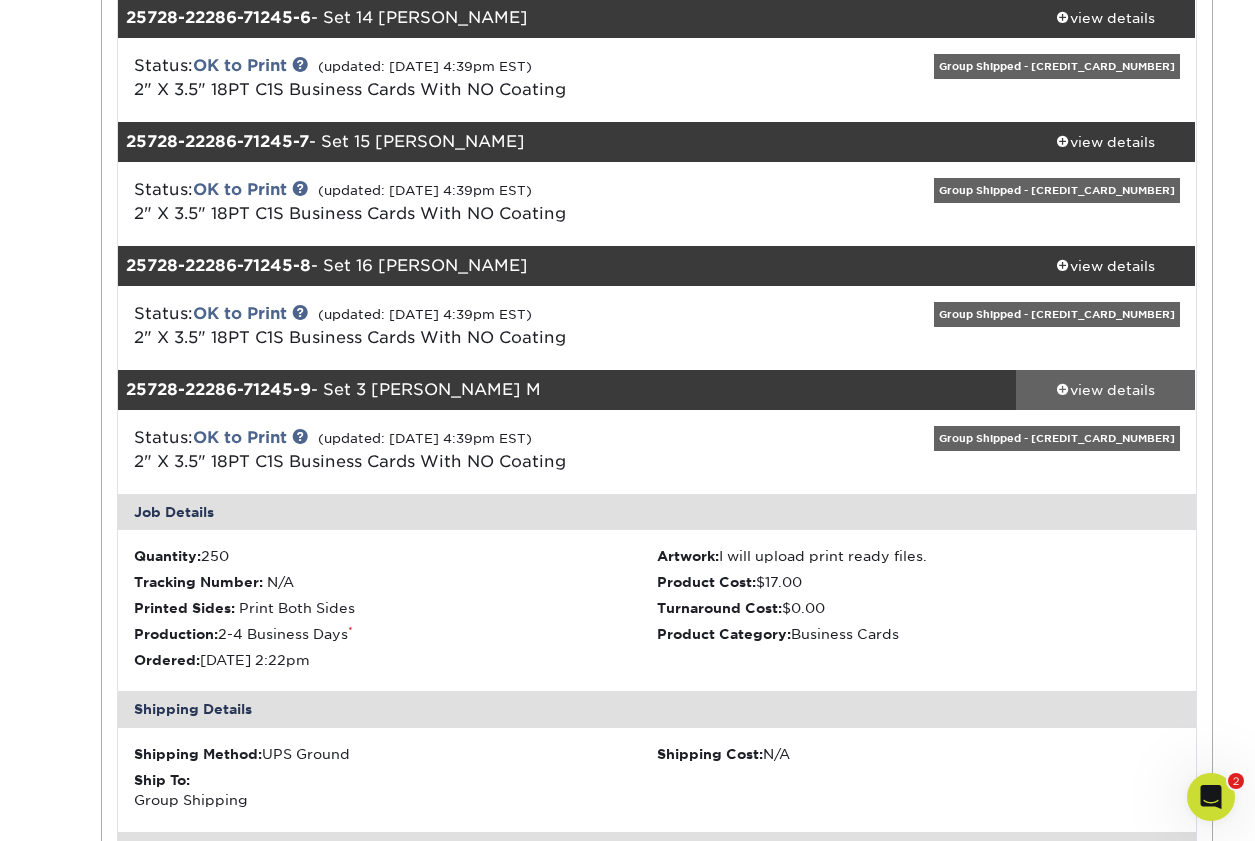 click at bounding box center [1063, 389] 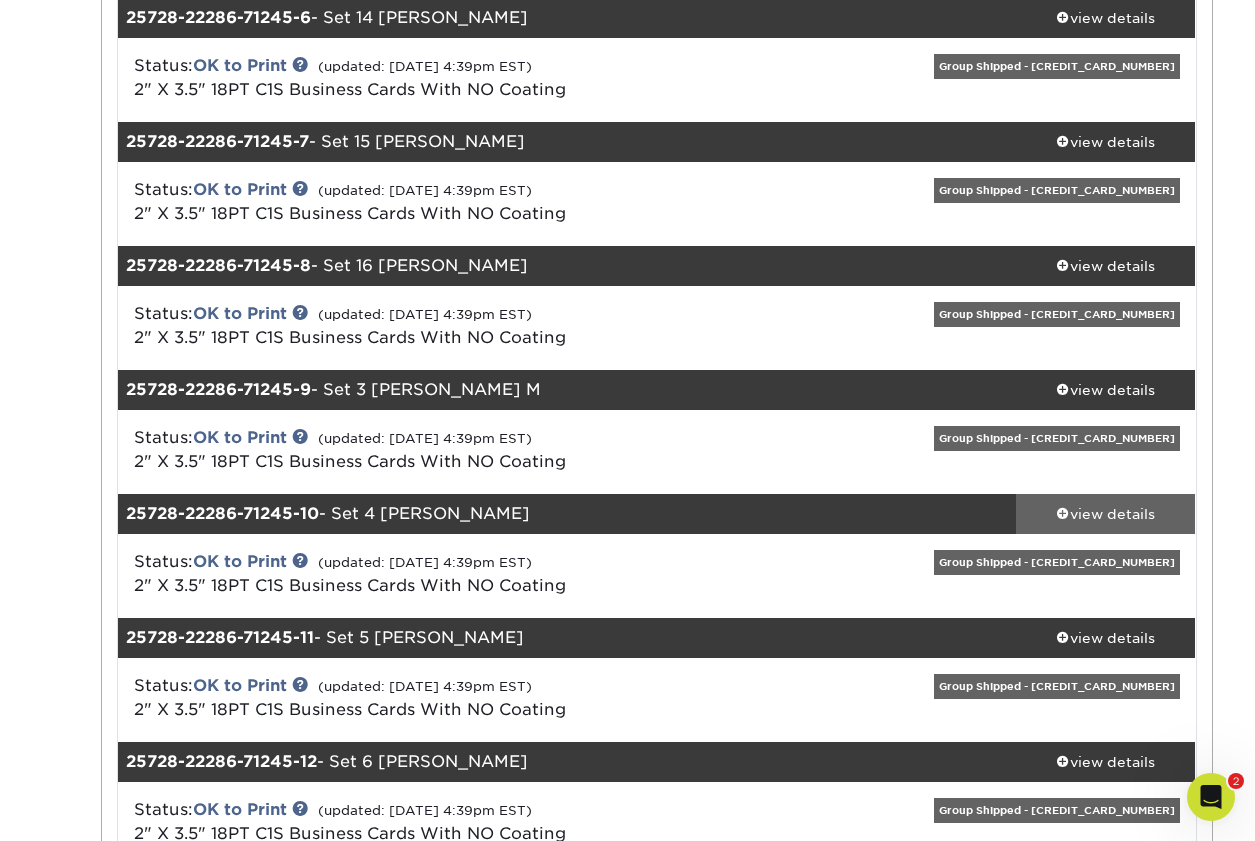 click at bounding box center (1063, 513) 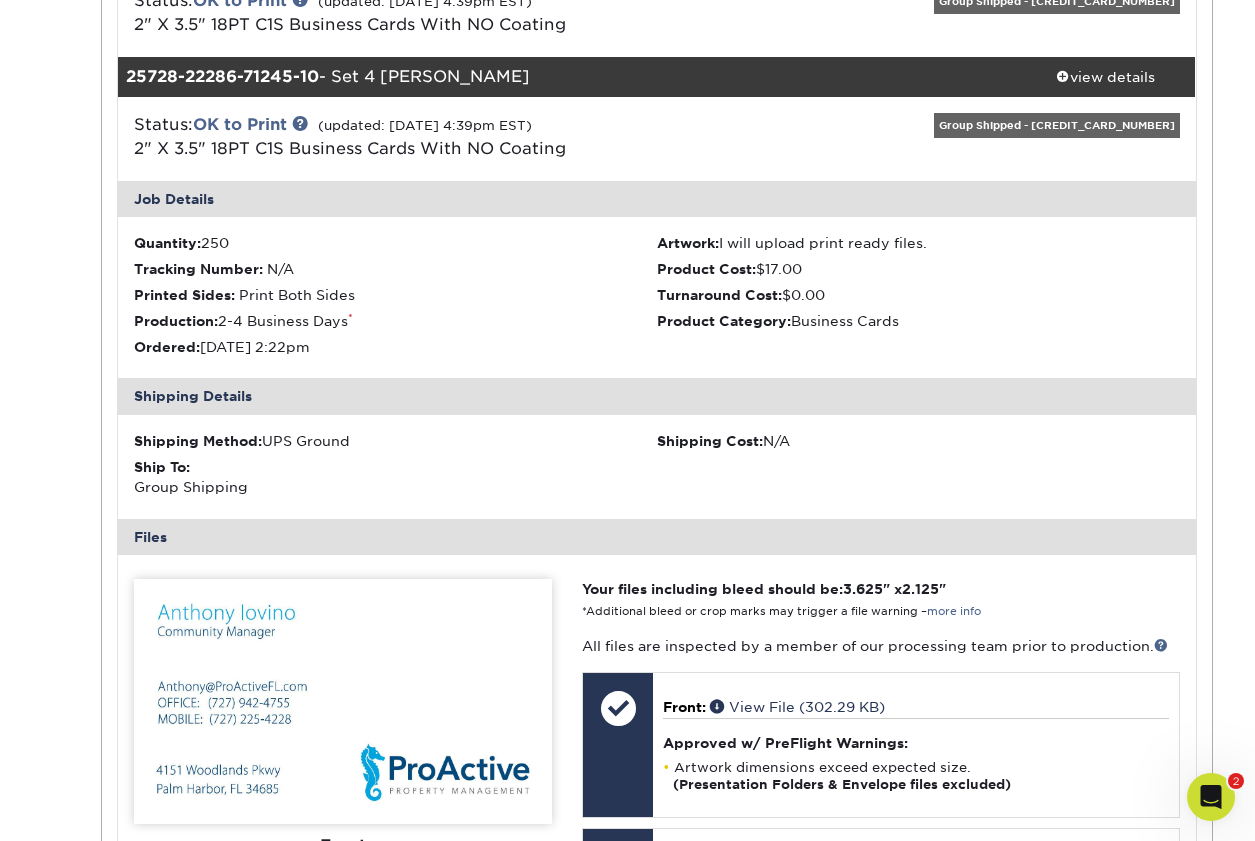 scroll, scrollTop: 1350, scrollLeft: 0, axis: vertical 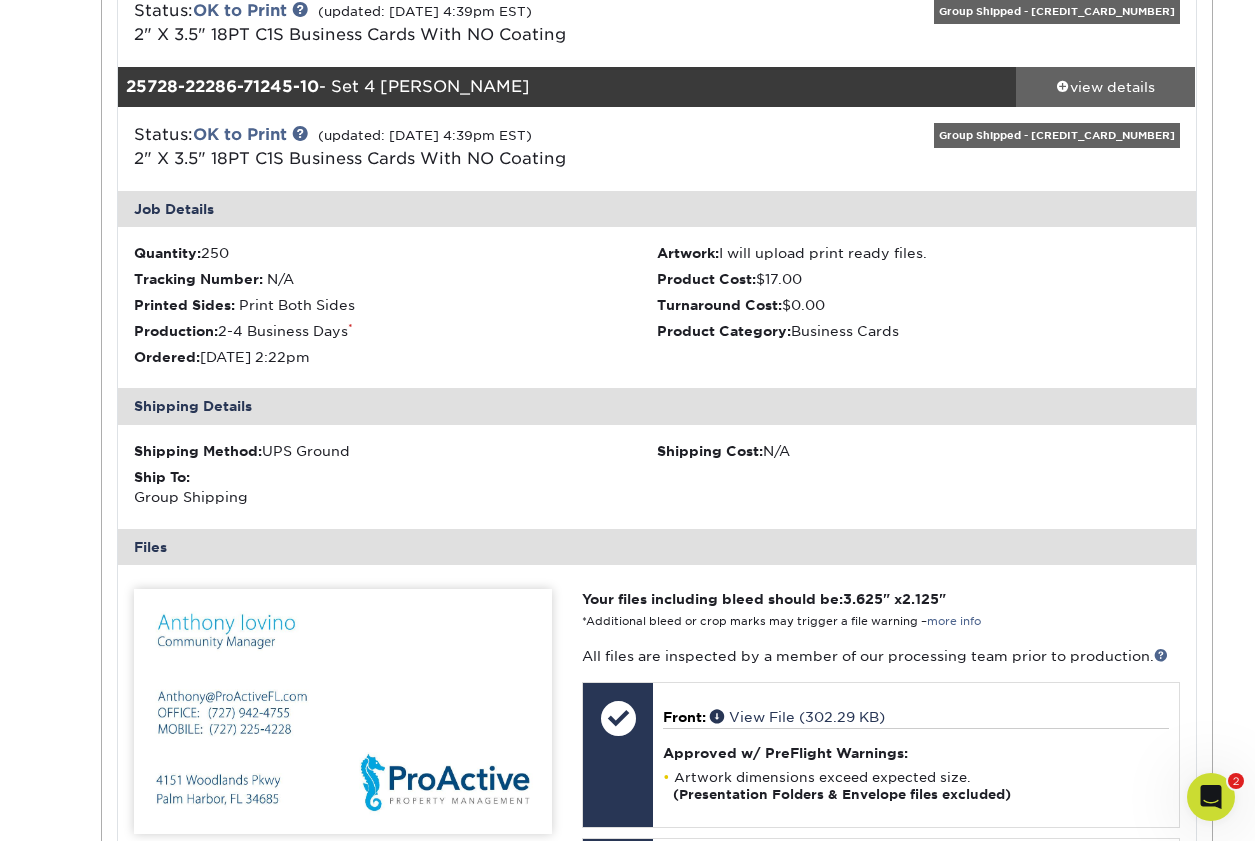 click at bounding box center [1063, 86] 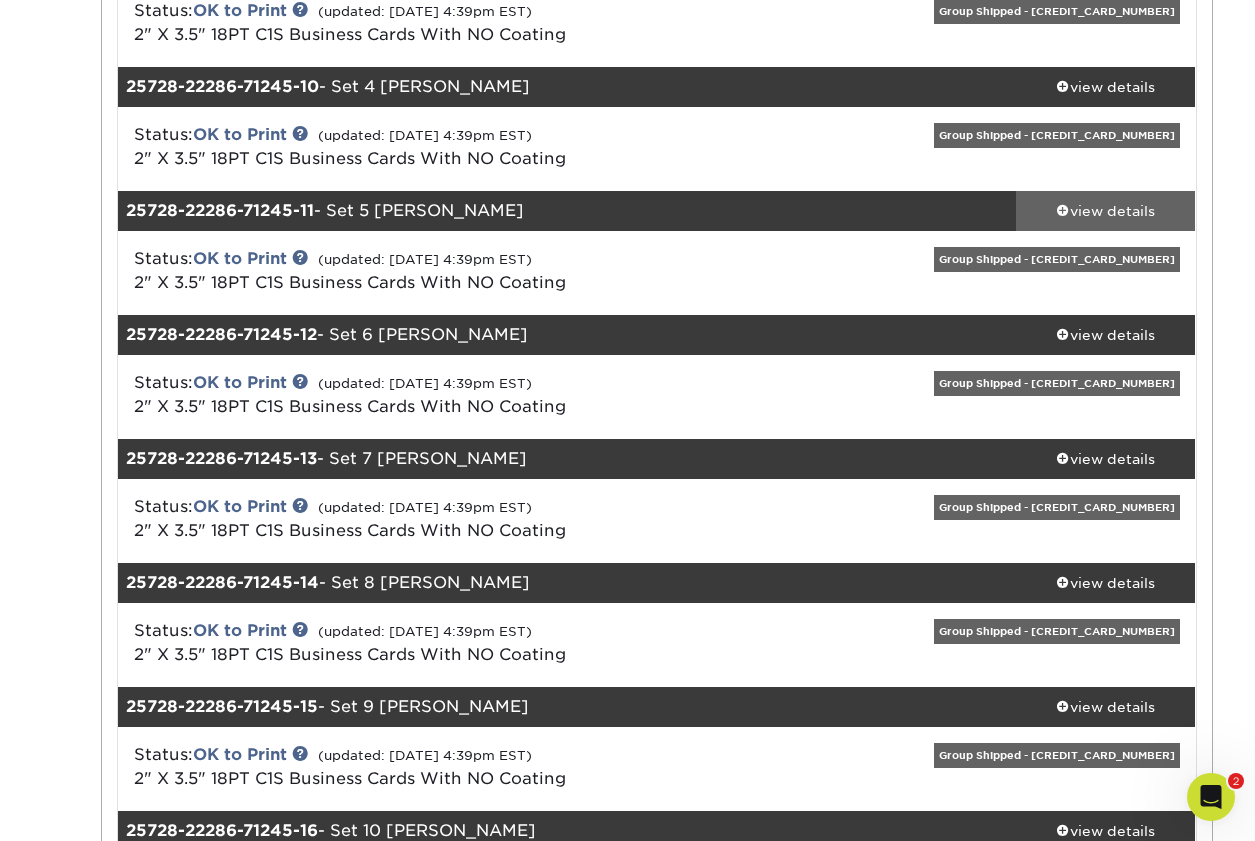 click at bounding box center (1063, 210) 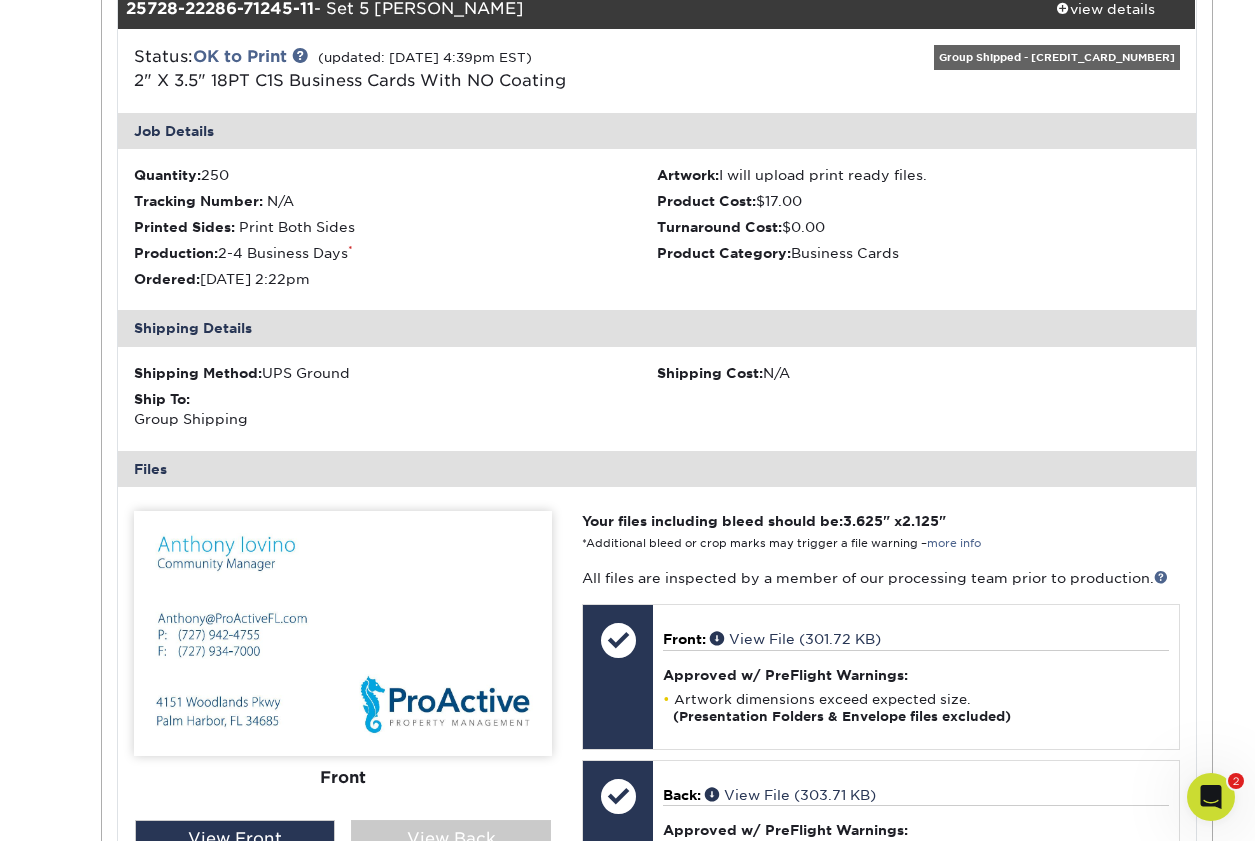 scroll, scrollTop: 1600, scrollLeft: 0, axis: vertical 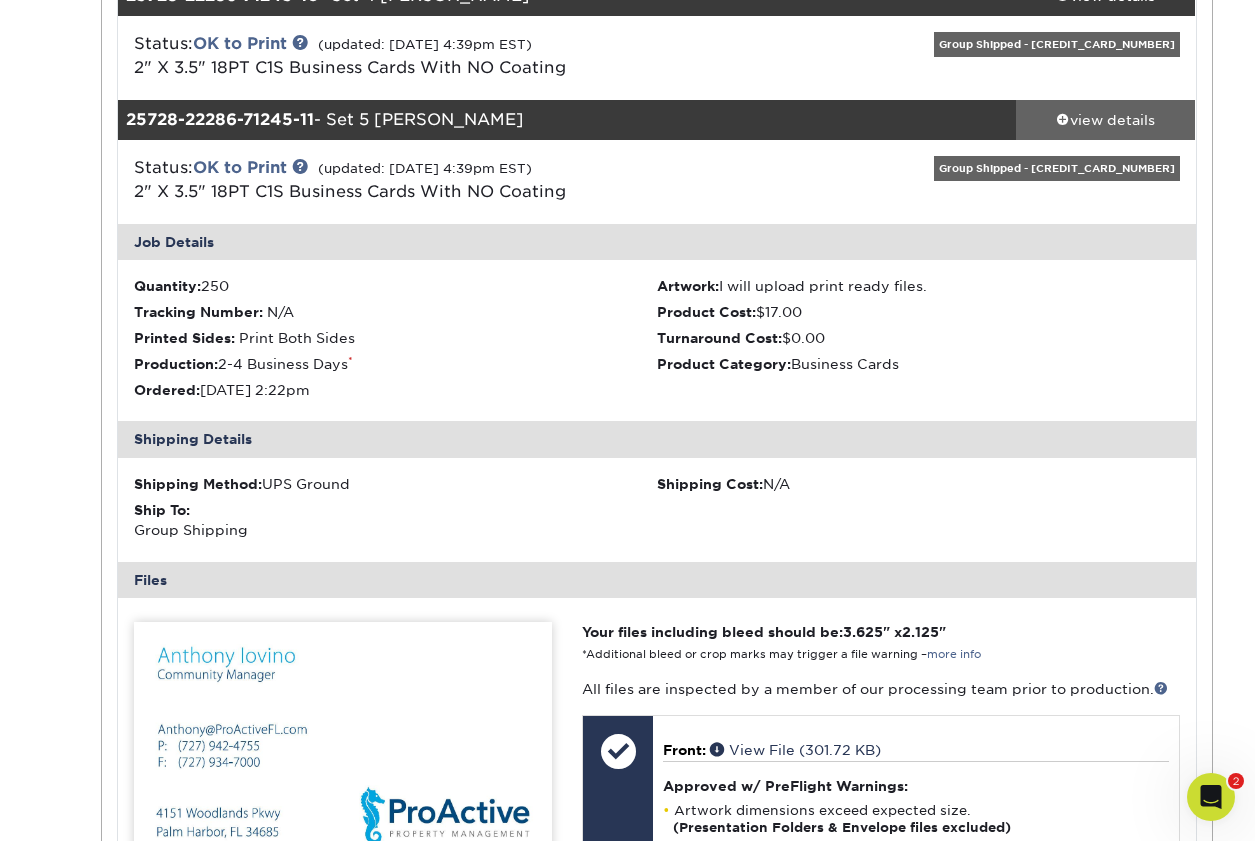 click at bounding box center [1063, 119] 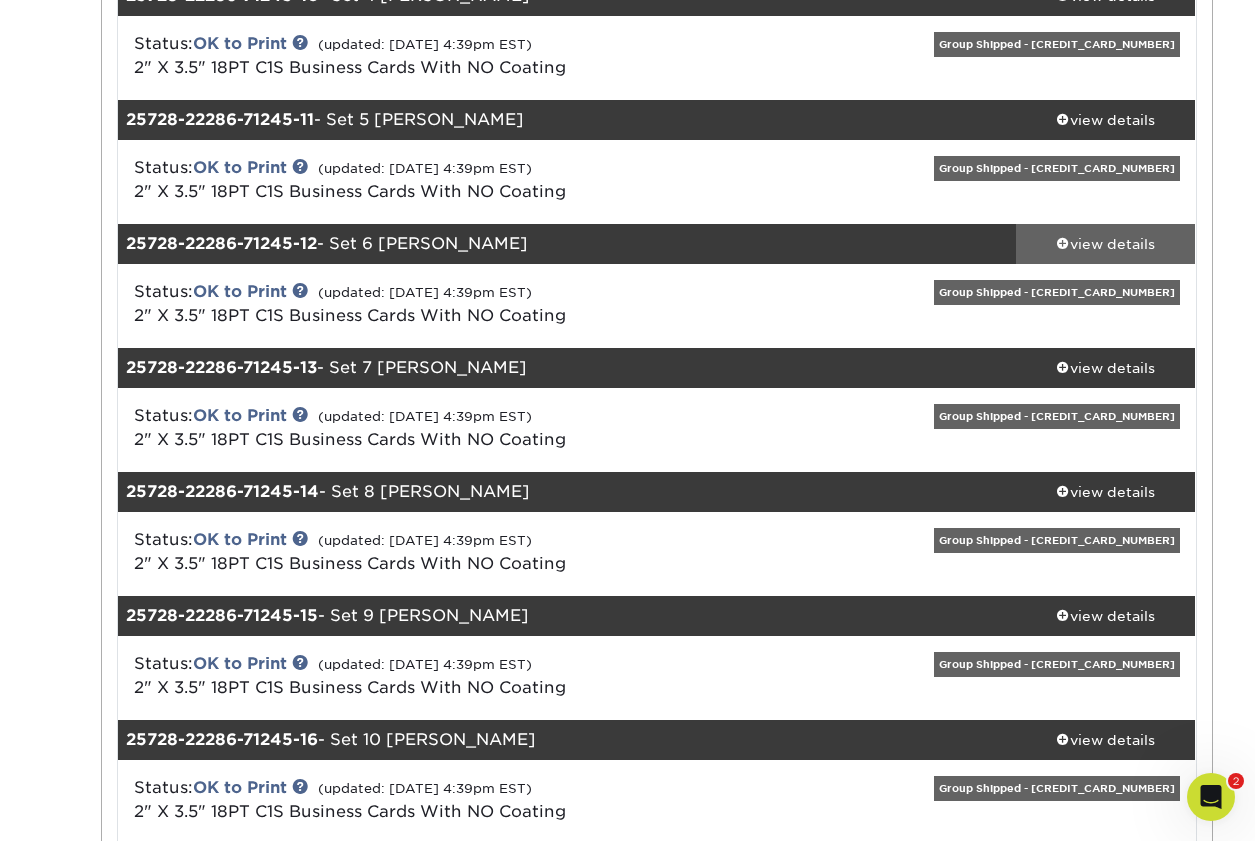 click at bounding box center [1063, 243] 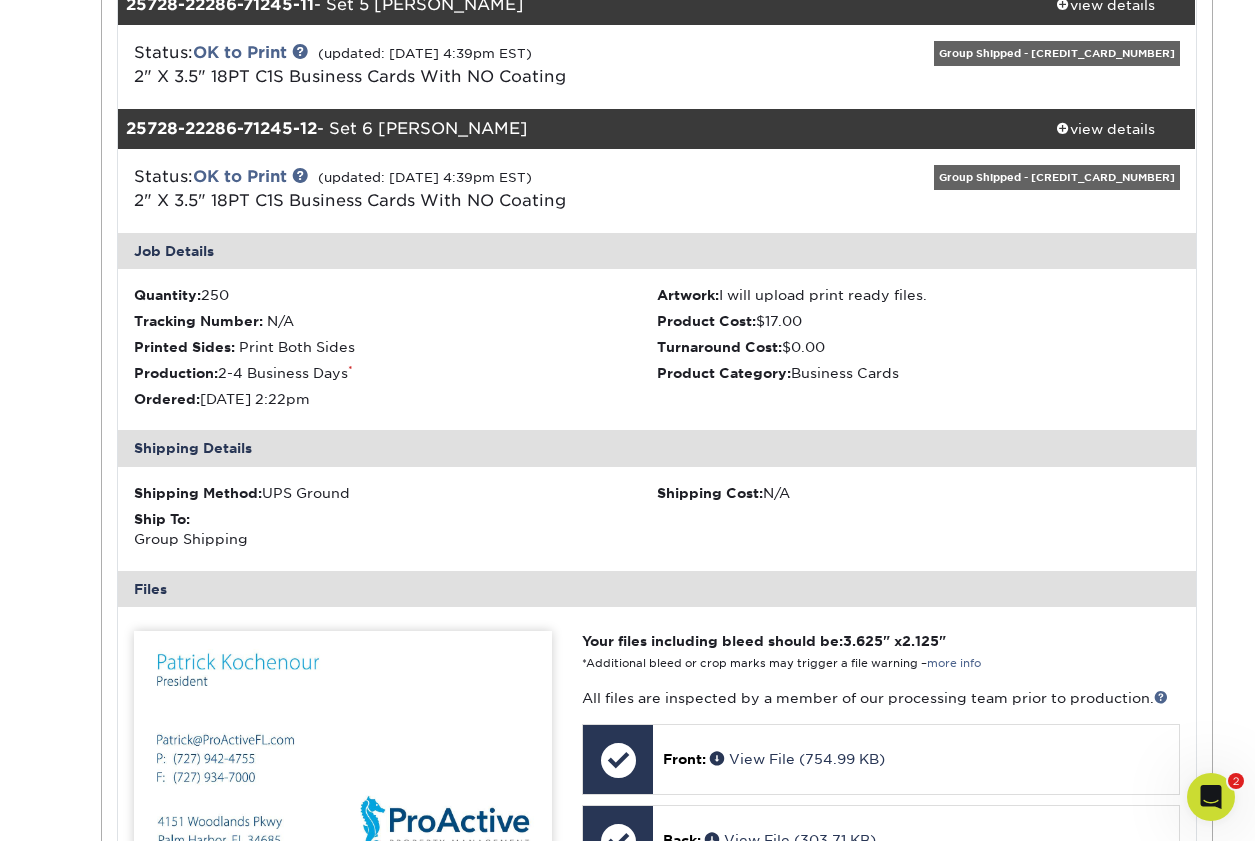 scroll, scrollTop: 1546, scrollLeft: 0, axis: vertical 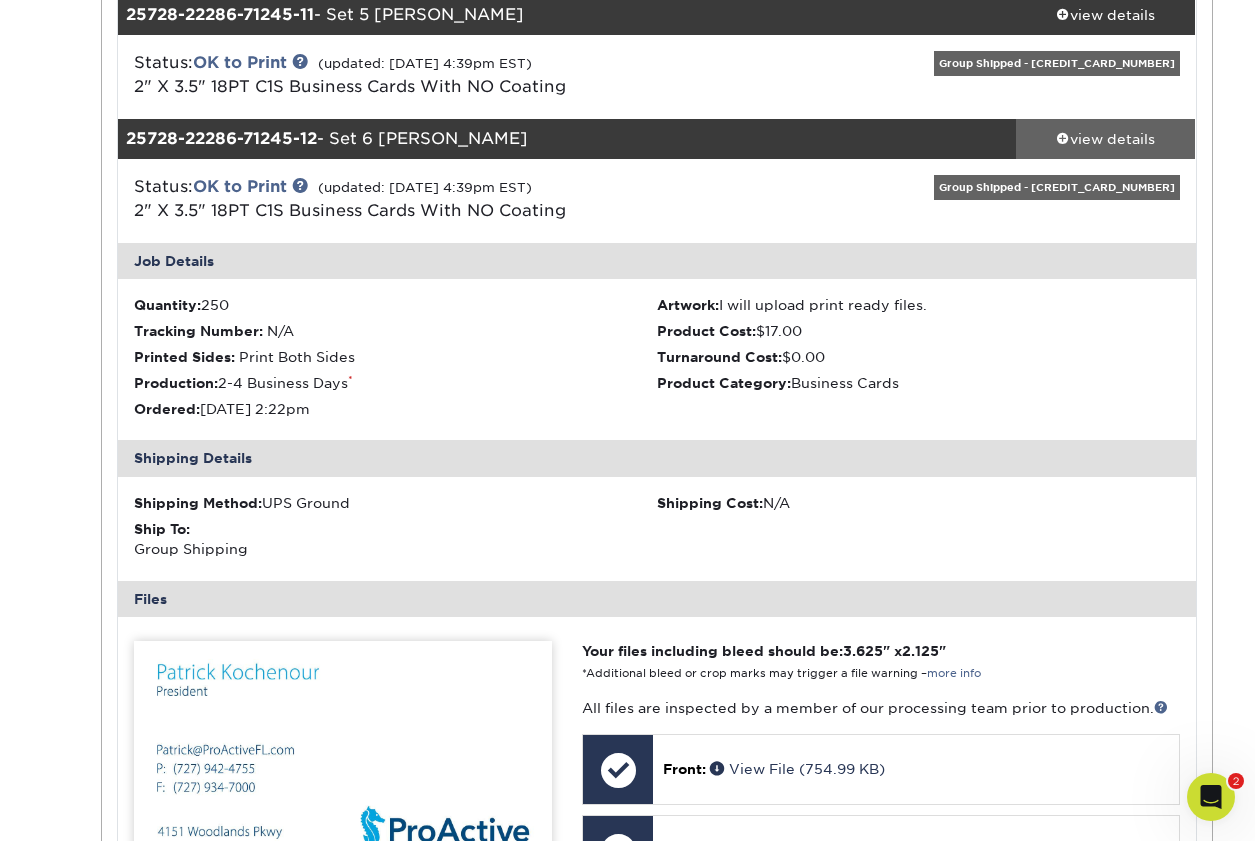 click at bounding box center (1063, 138) 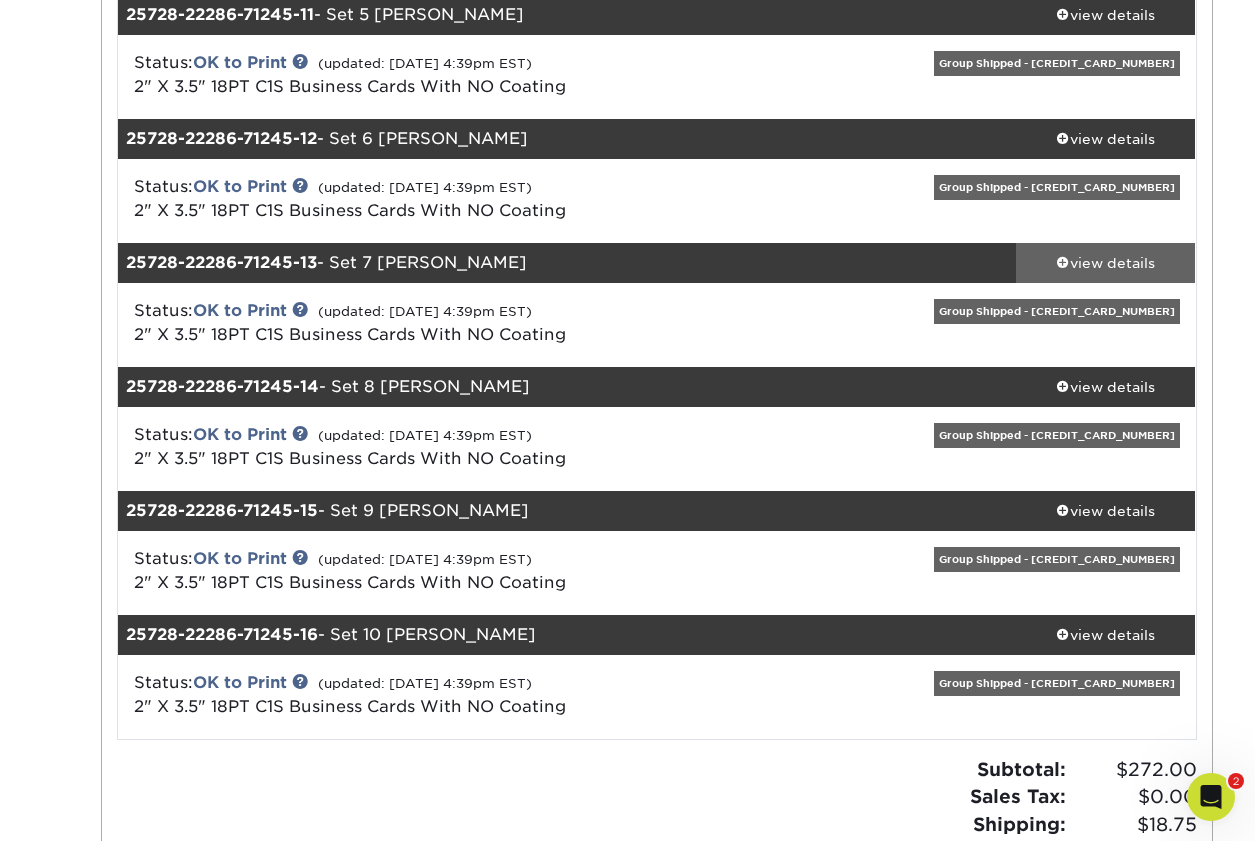 click at bounding box center [1063, 262] 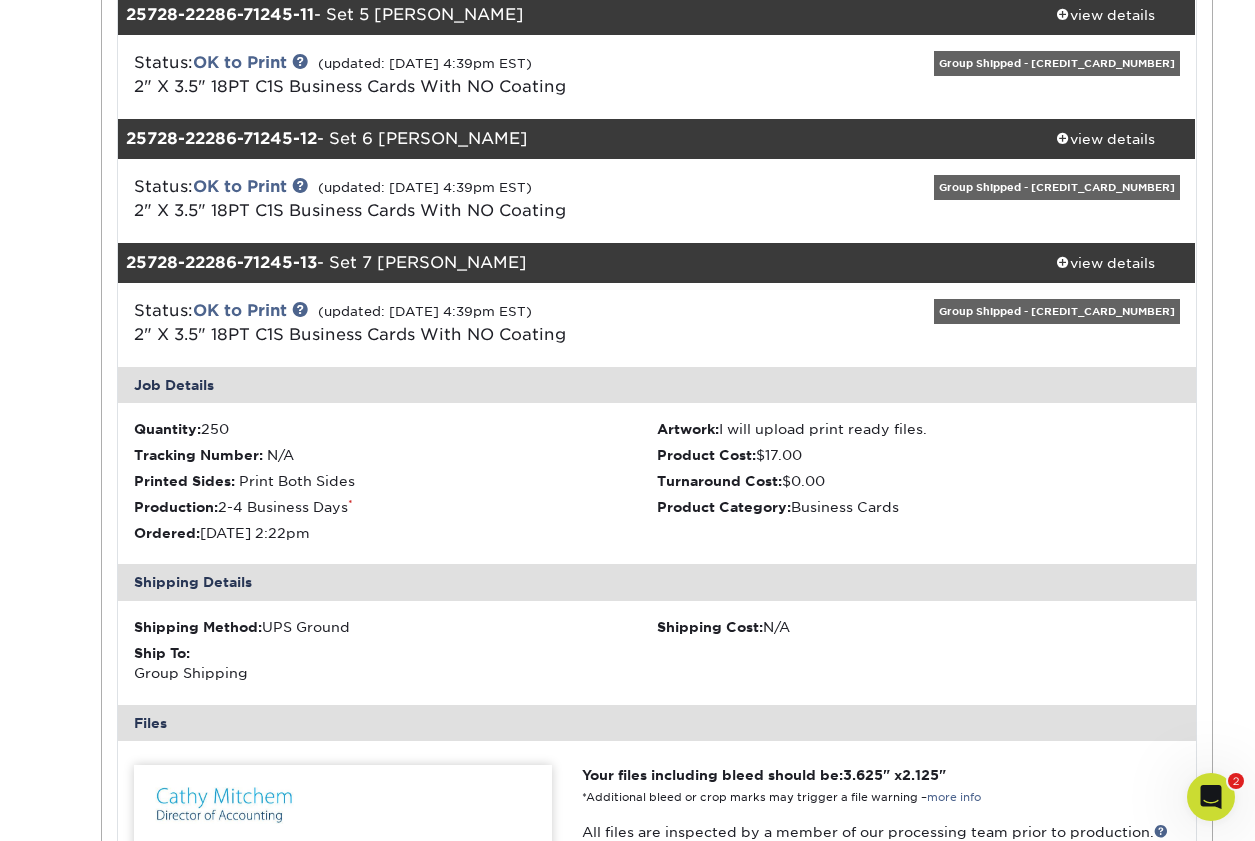 scroll, scrollTop: 1537, scrollLeft: 0, axis: vertical 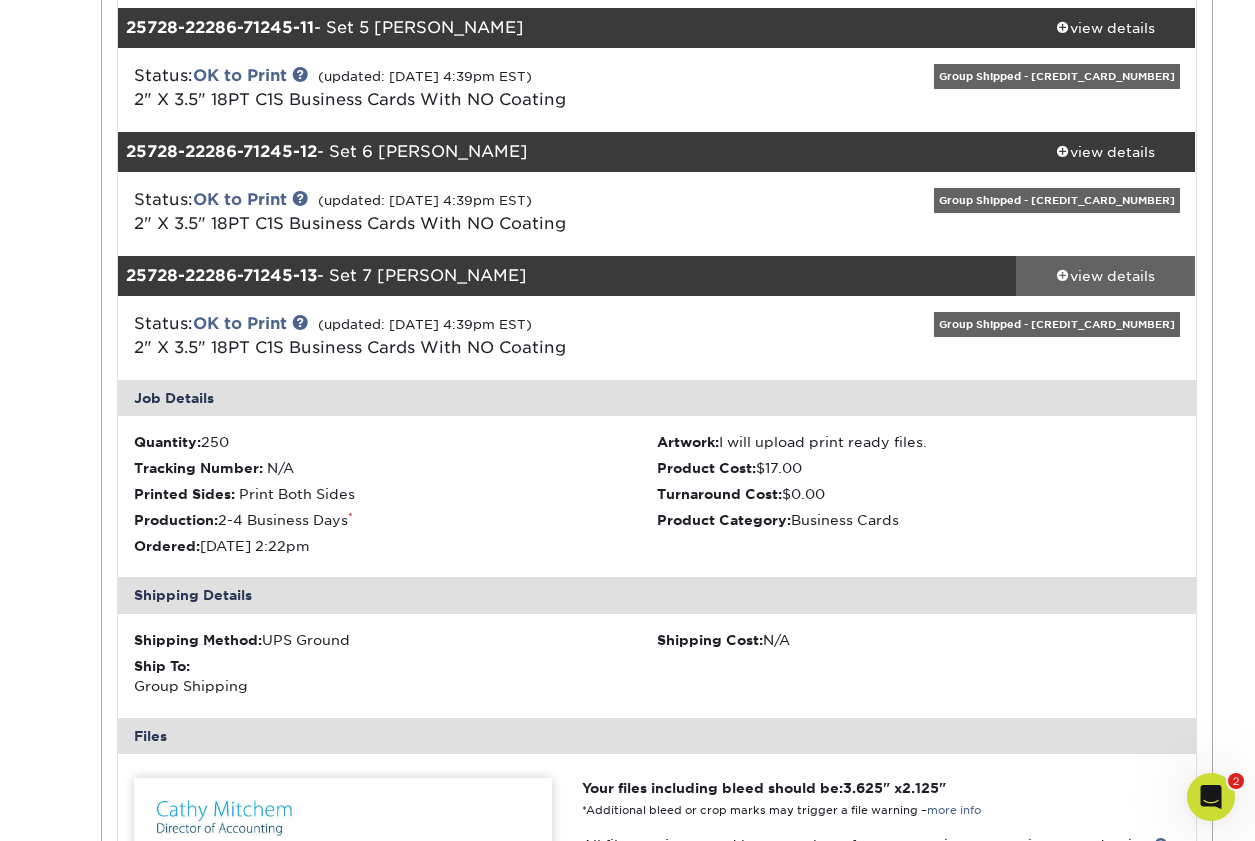 click at bounding box center (1063, 275) 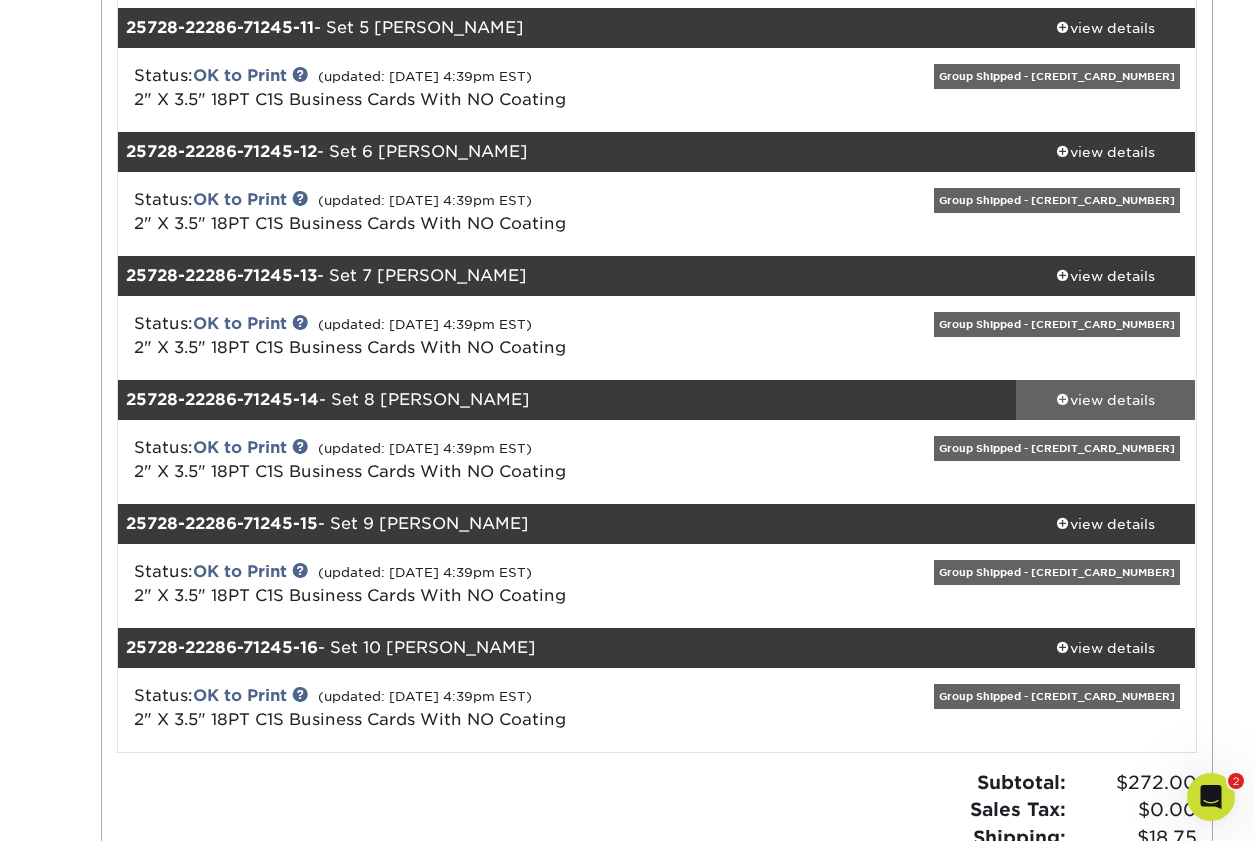click at bounding box center [1063, 399] 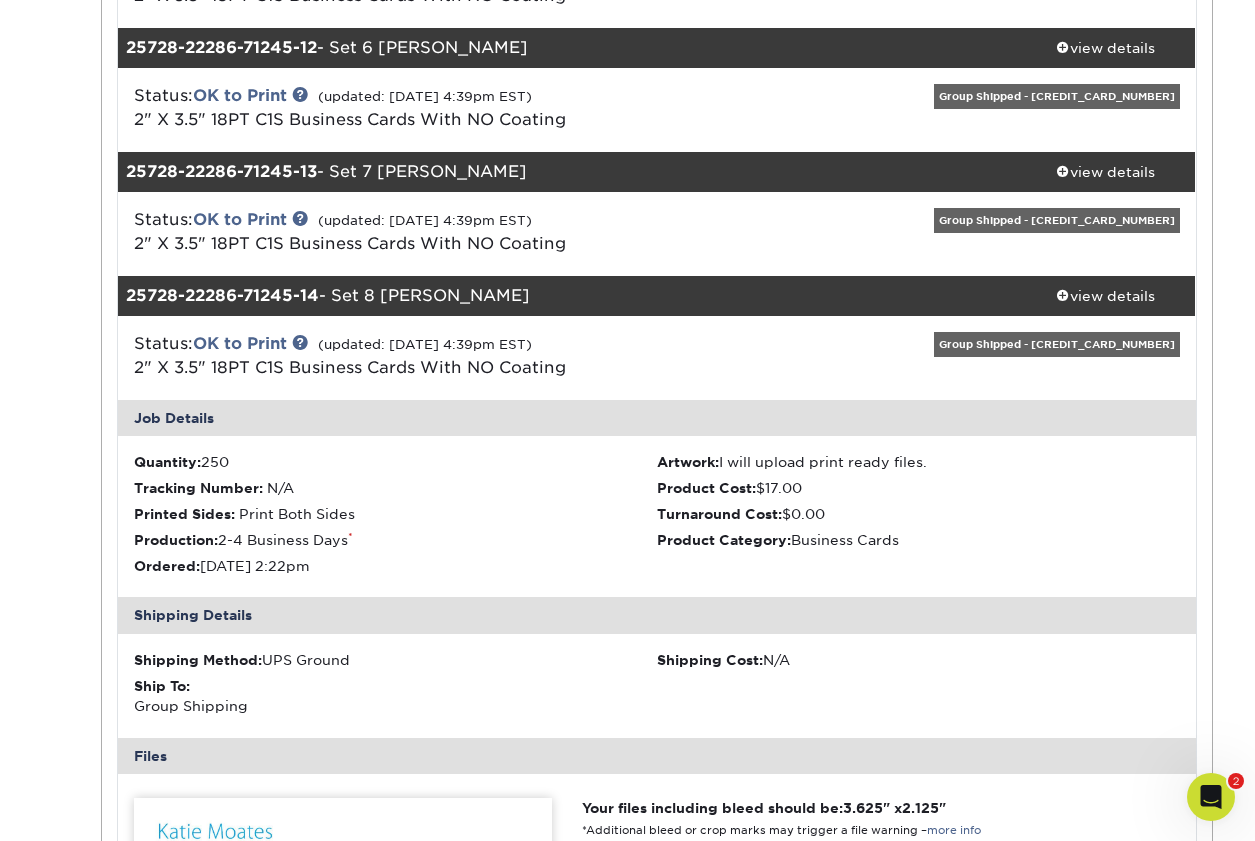 scroll, scrollTop: 1633, scrollLeft: 0, axis: vertical 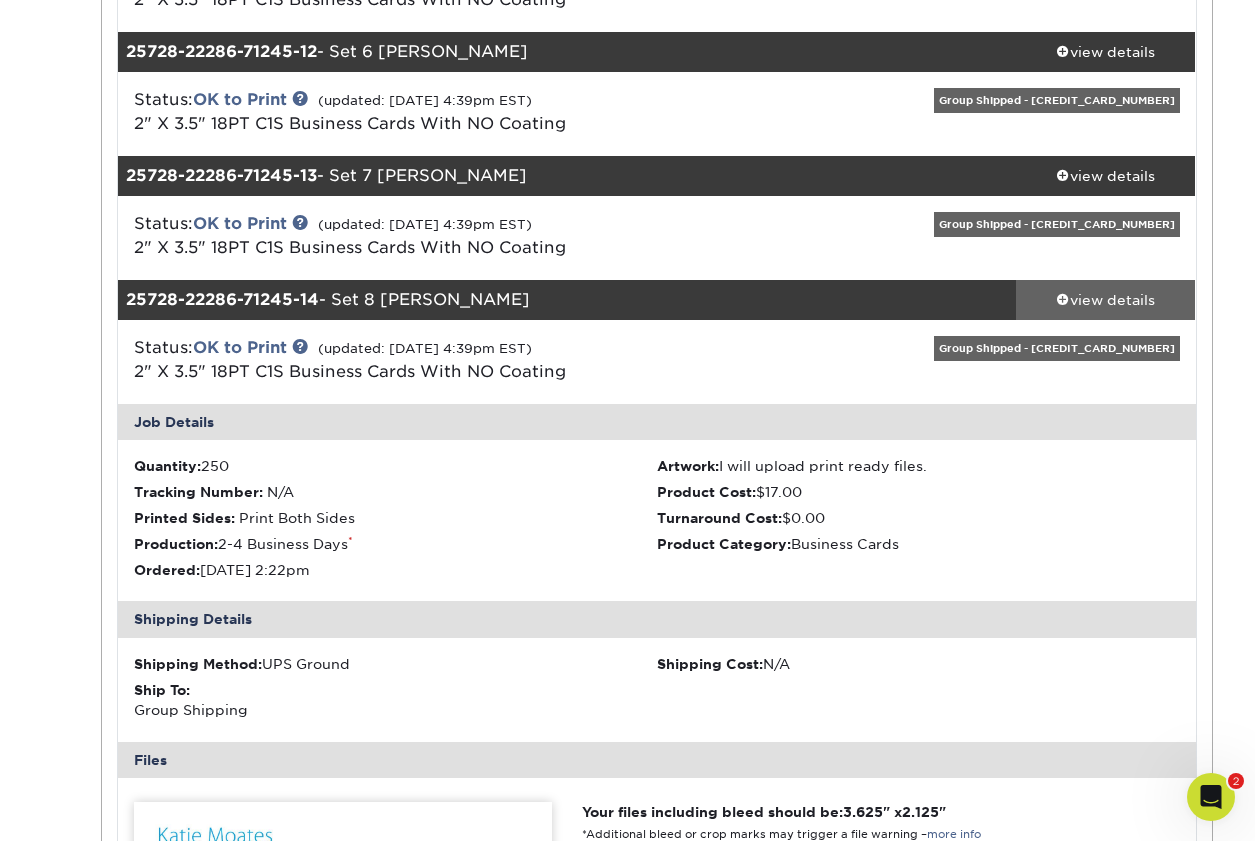click at bounding box center [1063, 299] 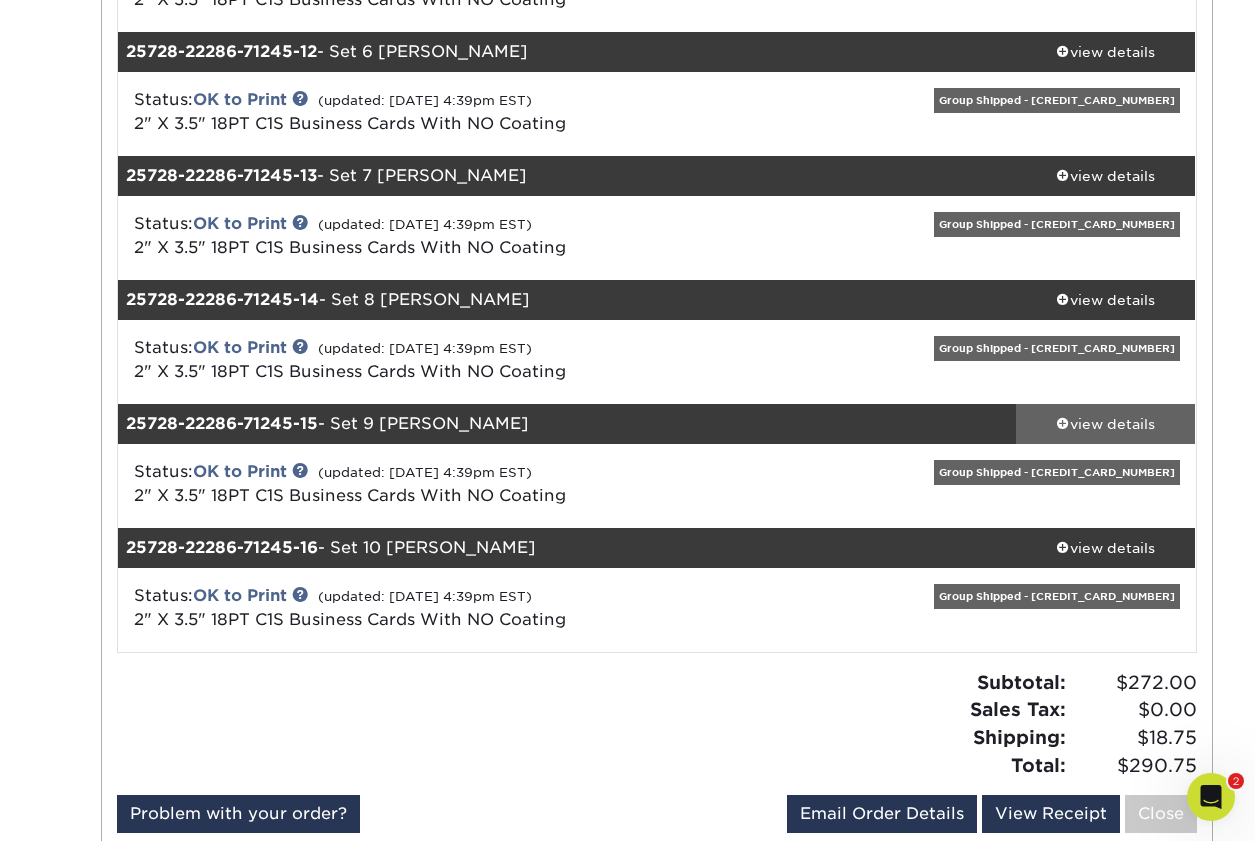 click at bounding box center (1063, 423) 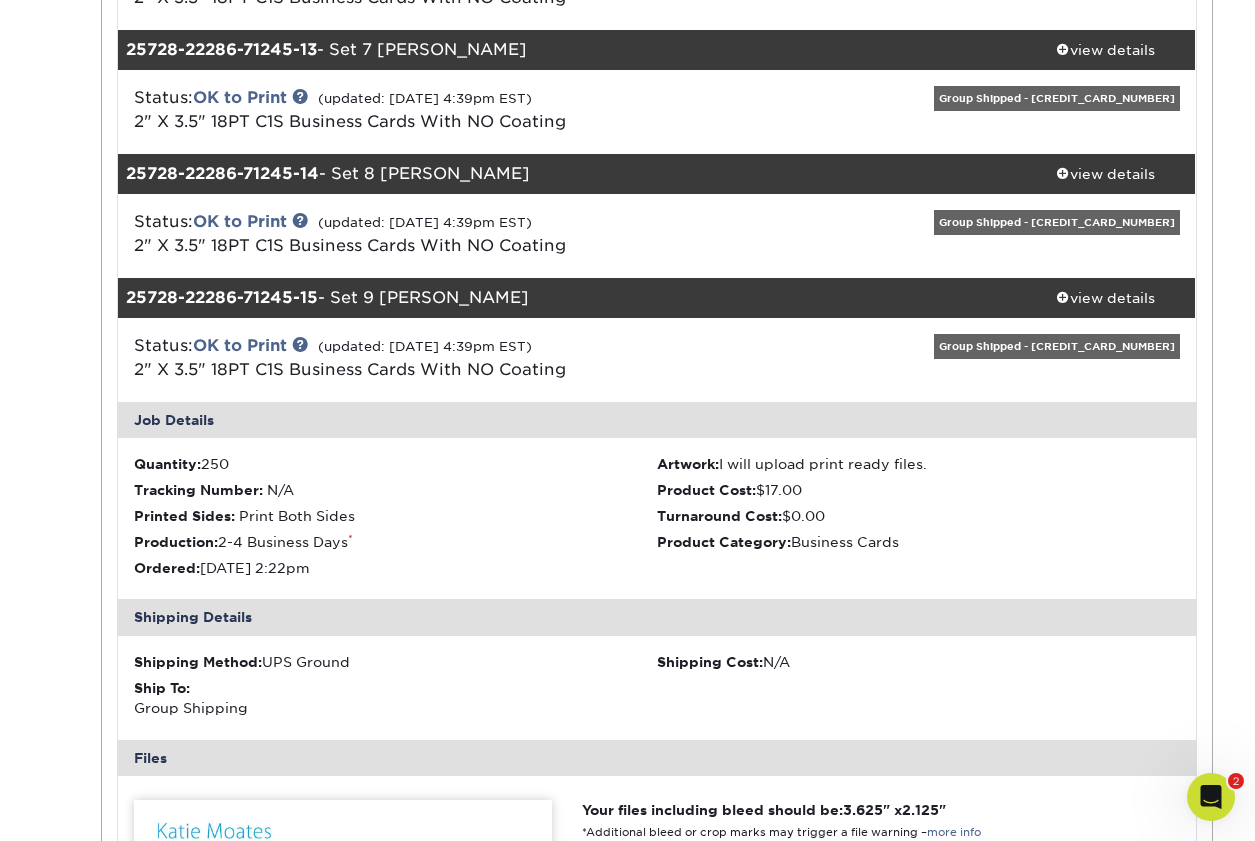 scroll, scrollTop: 1797, scrollLeft: 0, axis: vertical 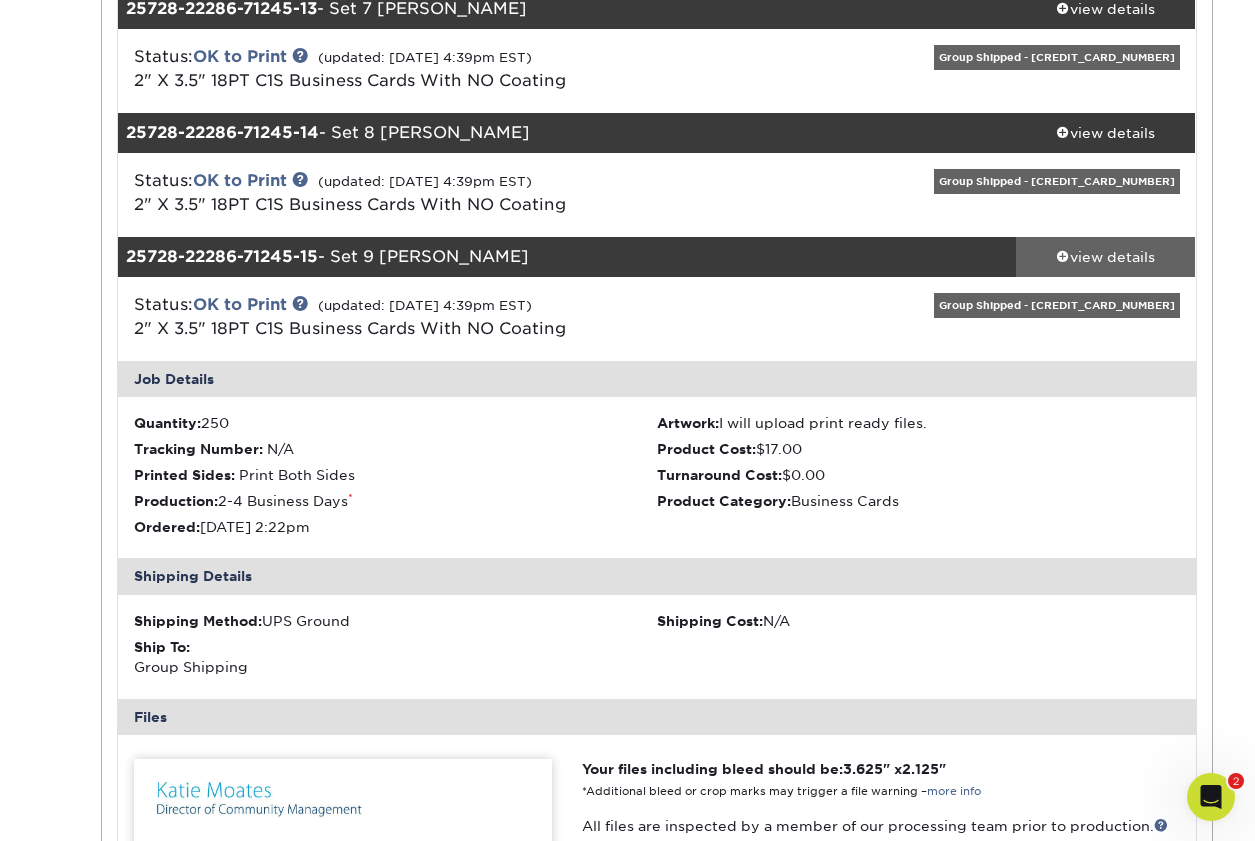 click at bounding box center (1063, 256) 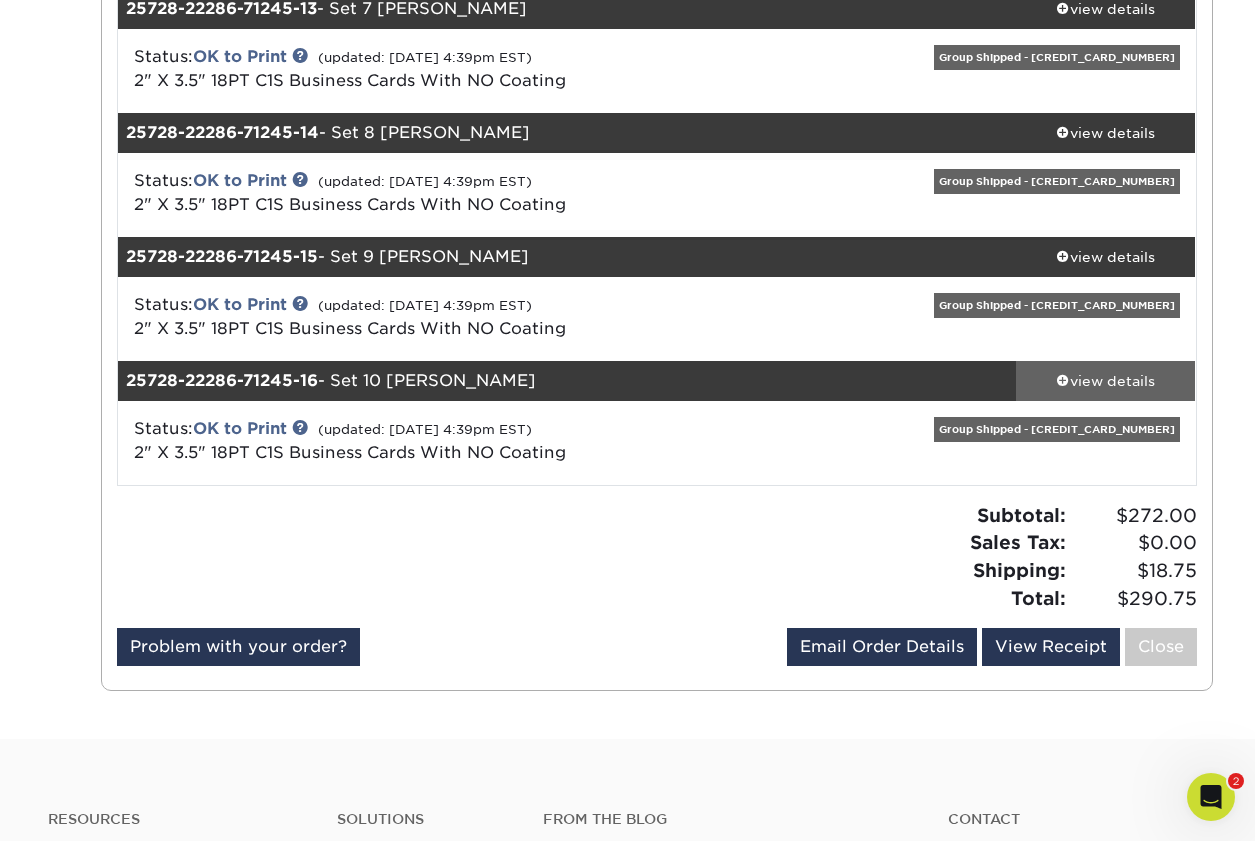 click at bounding box center (1063, 380) 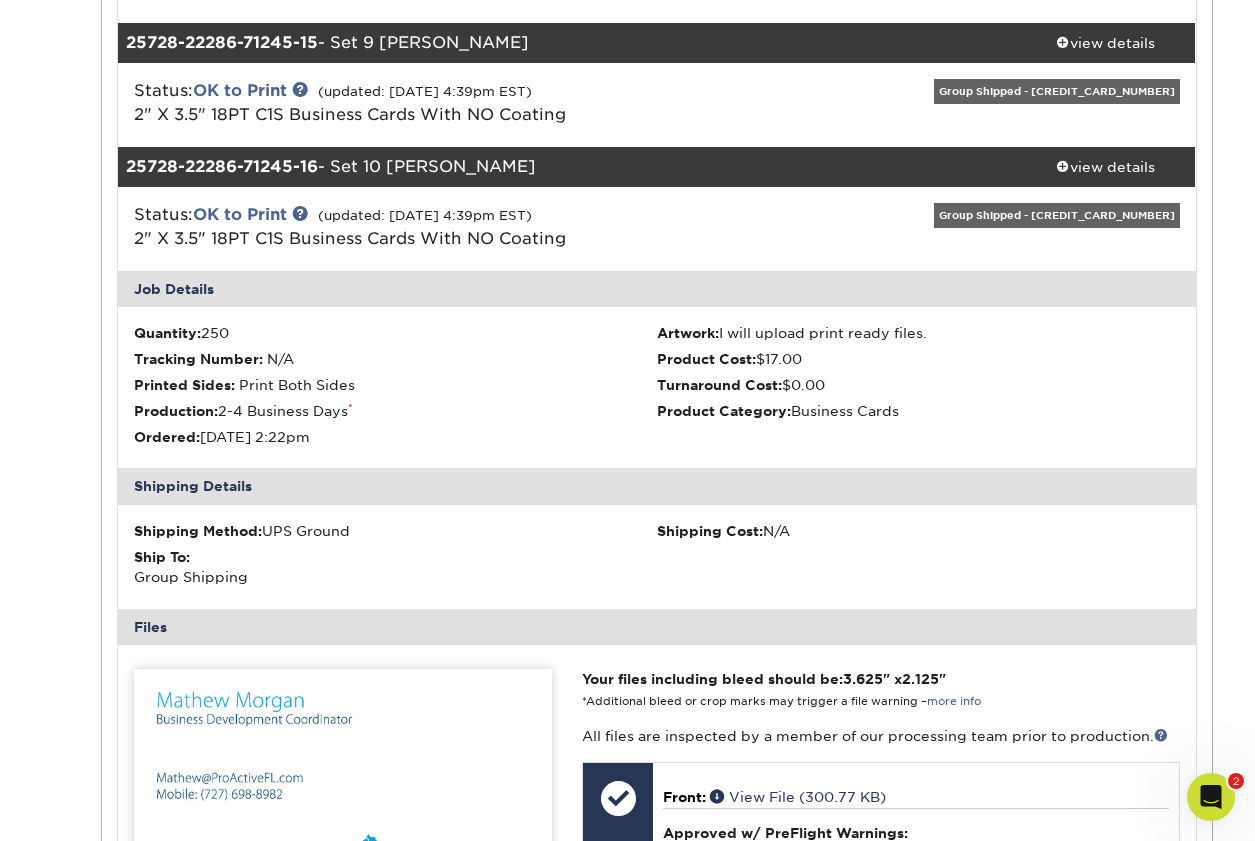 scroll, scrollTop: 2009, scrollLeft: 0, axis: vertical 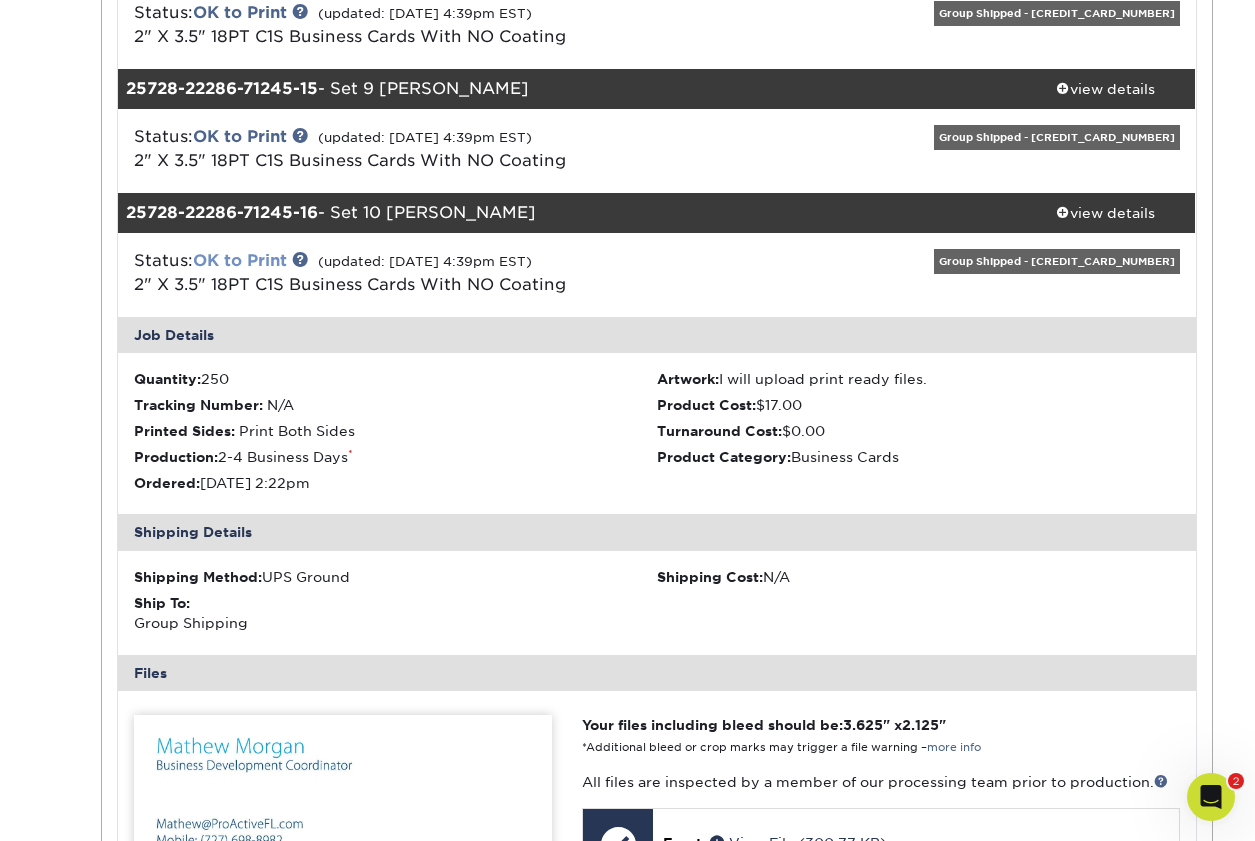 click on "OK to Print" at bounding box center [240, 260] 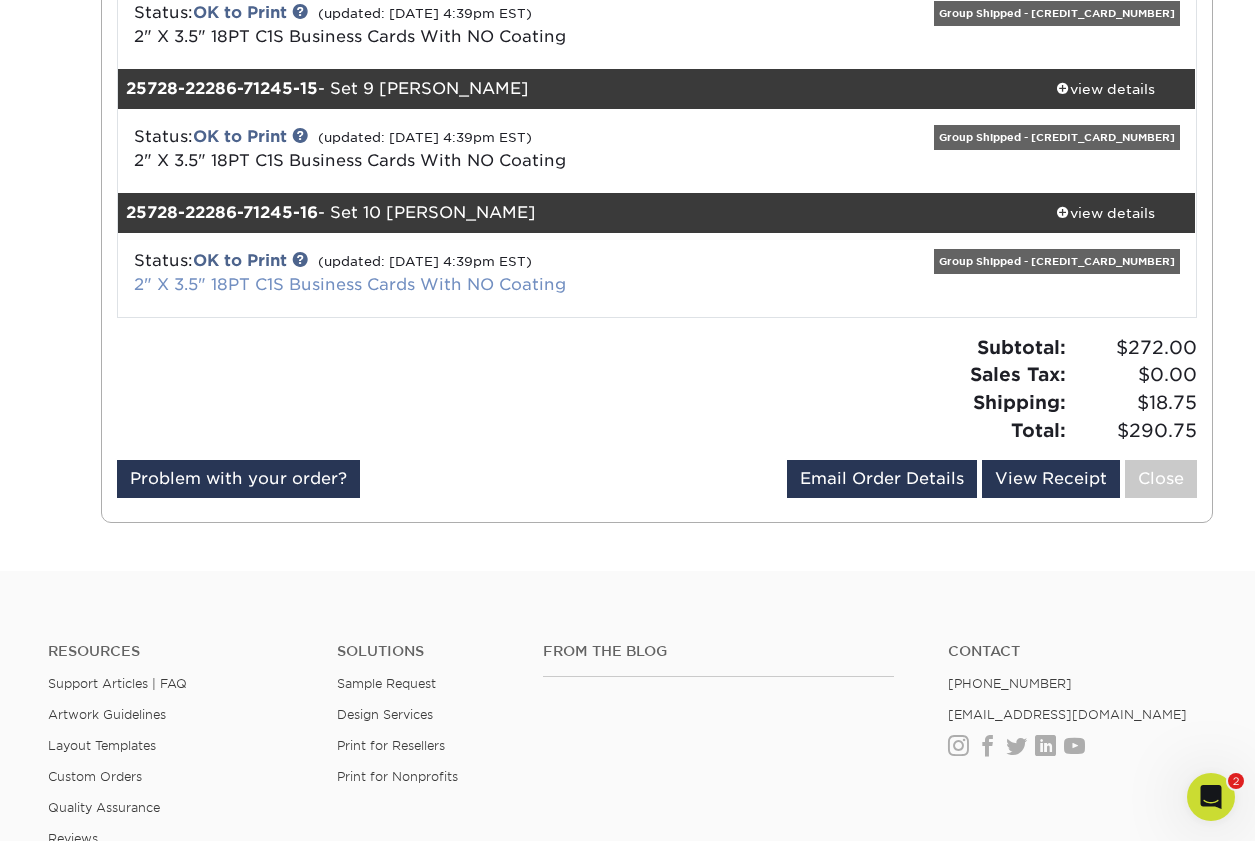 drag, startPoint x: 528, startPoint y: 368, endPoint x: 286, endPoint y: 290, distance: 254.2597 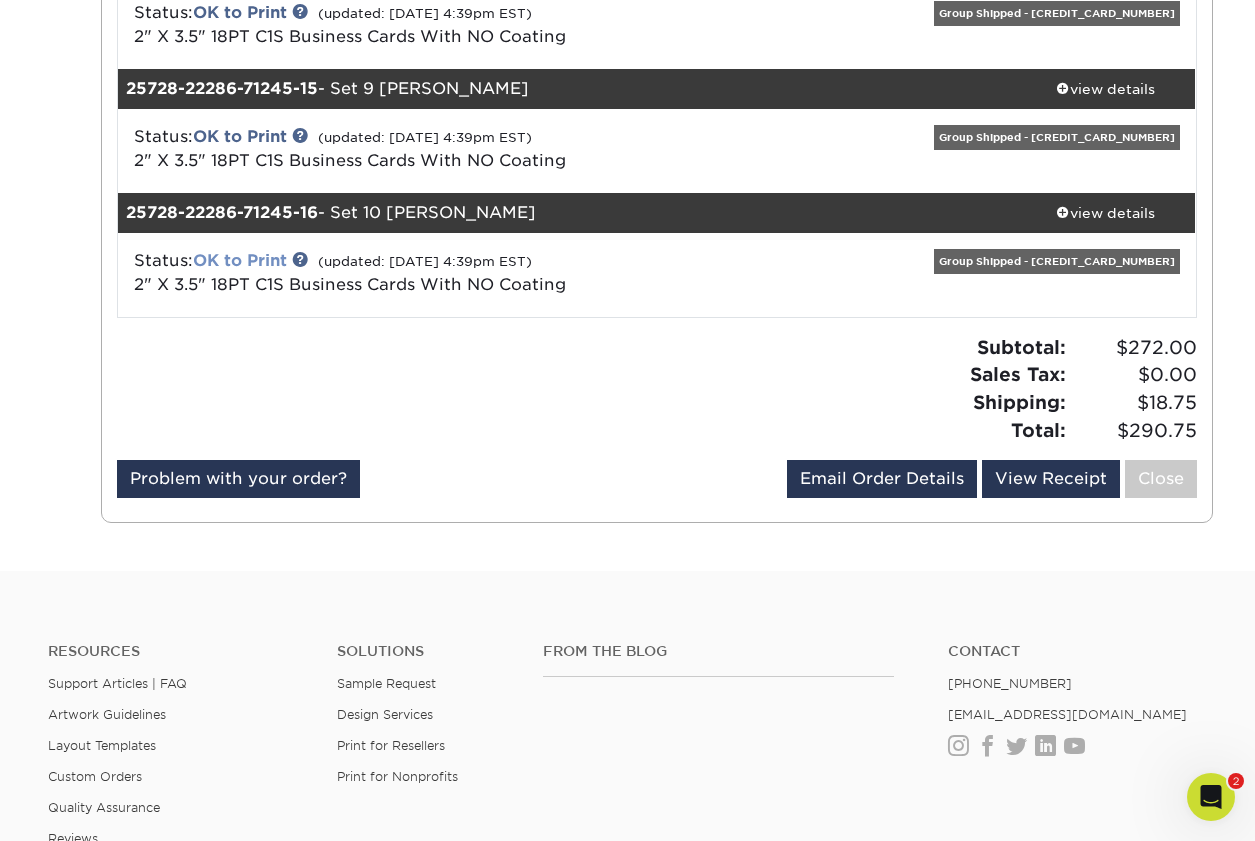click on "OK to Print" at bounding box center (240, 260) 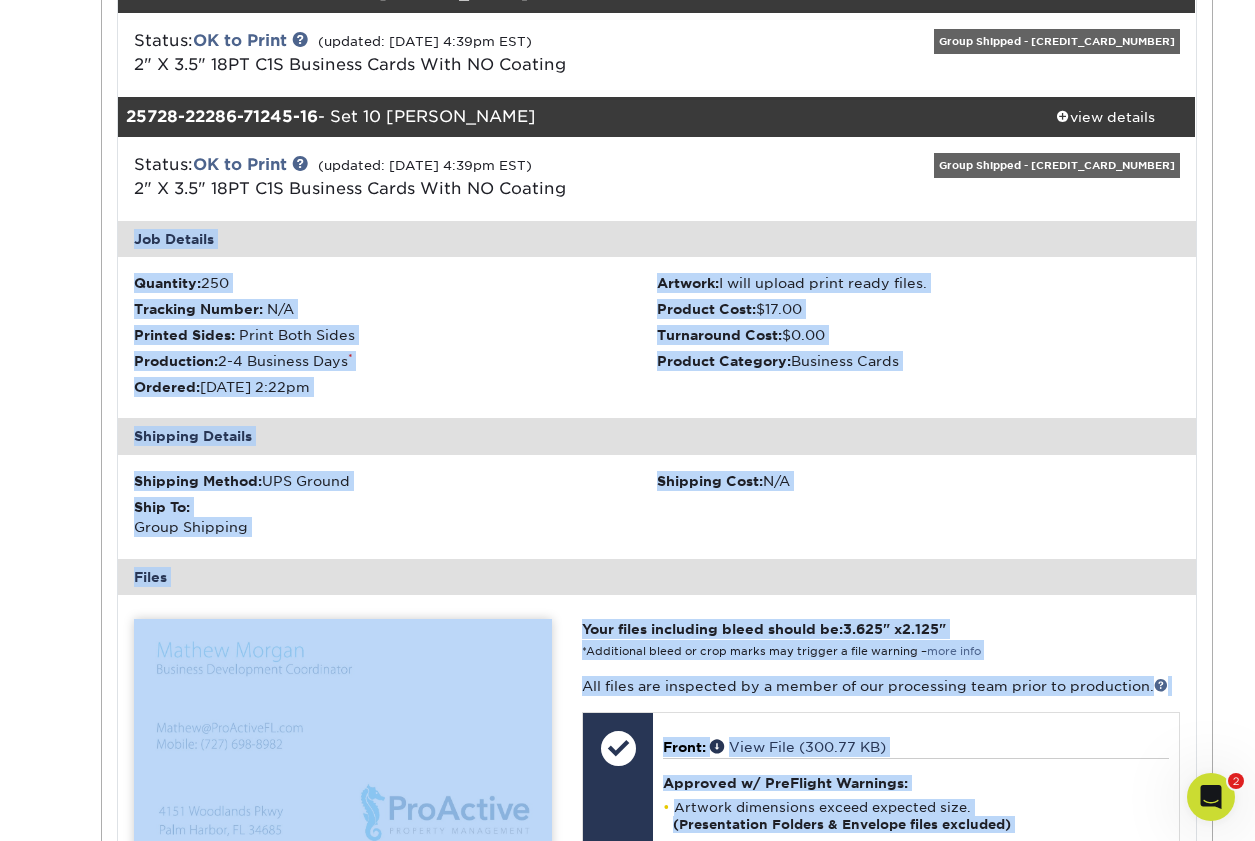 scroll, scrollTop: 2130, scrollLeft: 0, axis: vertical 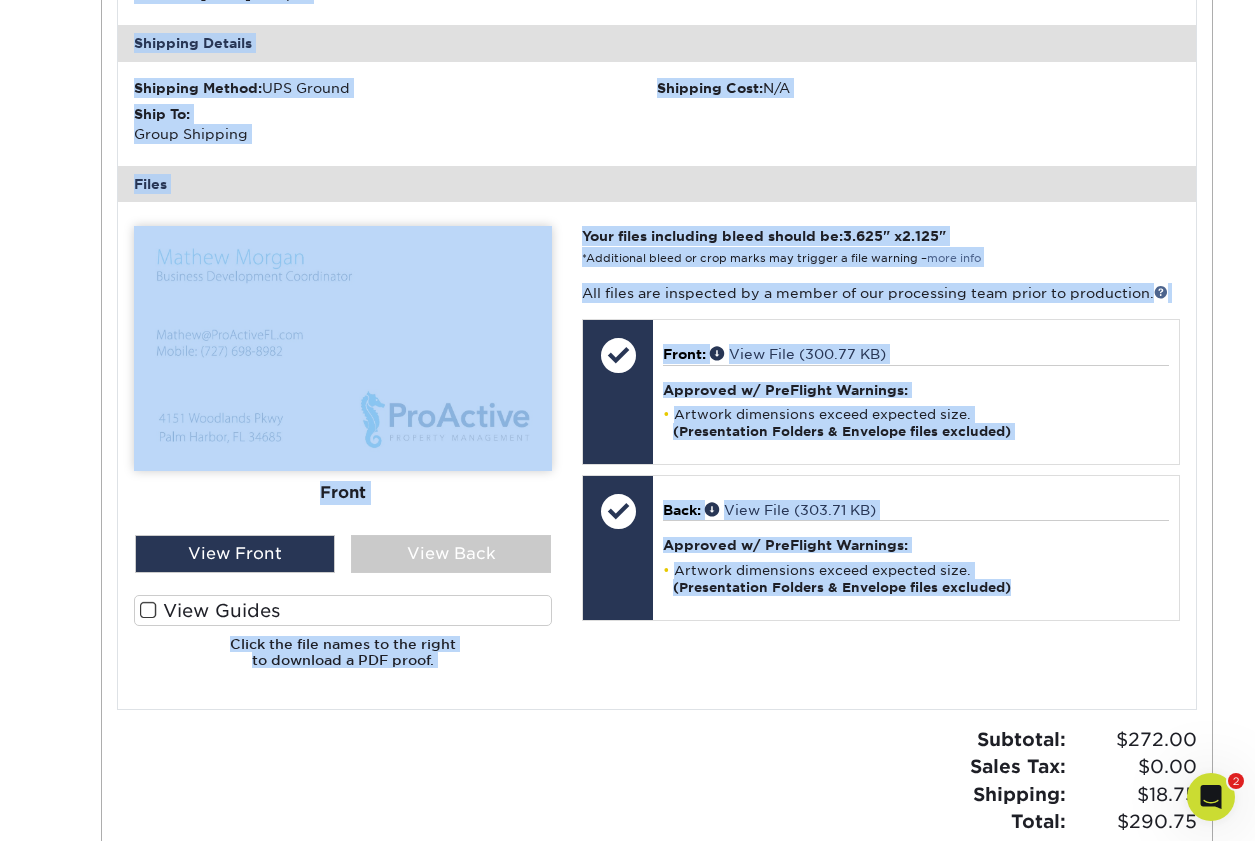 click on "Your files including bleed should be:  3.625 " x  2.125 "
*Additional bleed or crop marks may trigger a file warning –  more info
All files are inspected by a member of our processing team prior to production.
Front:
Choose file" at bounding box center (880, 455) 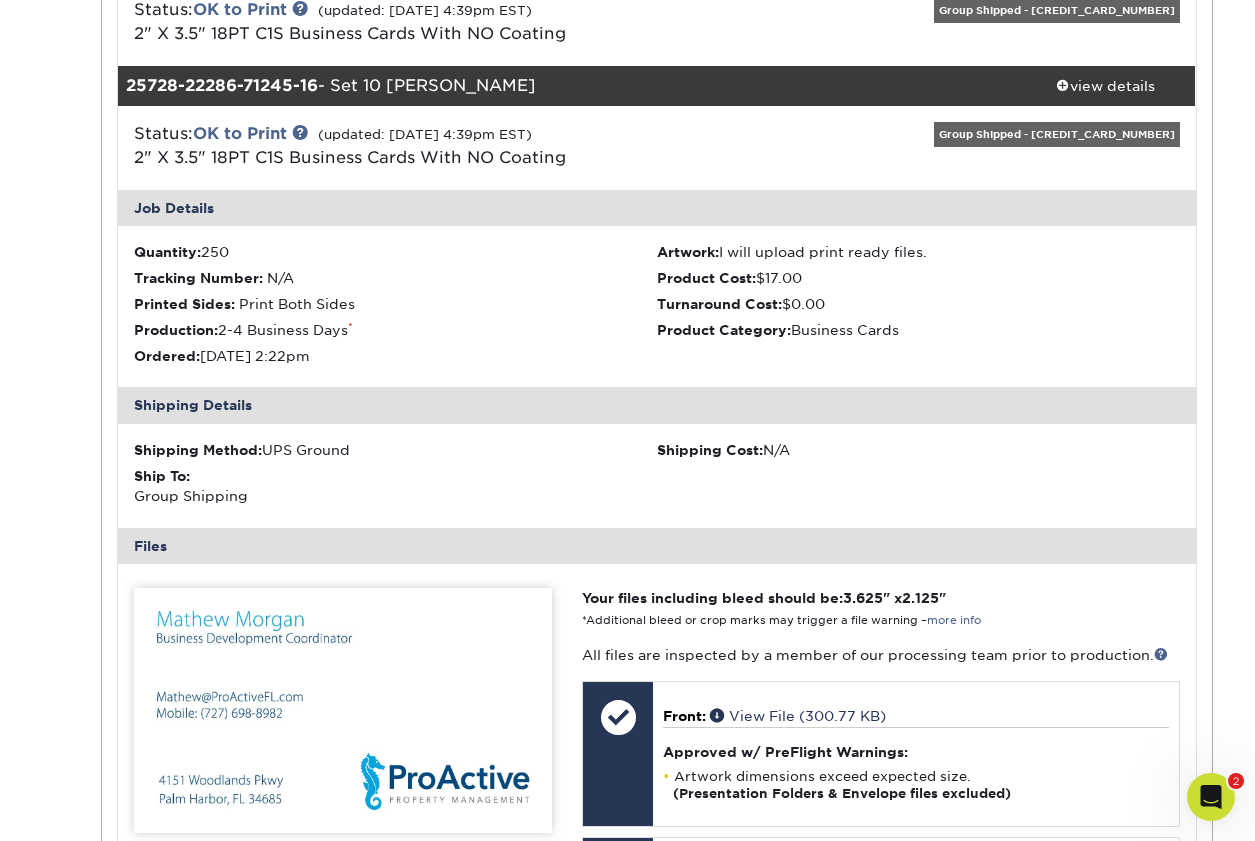 scroll, scrollTop: 2086, scrollLeft: 0, axis: vertical 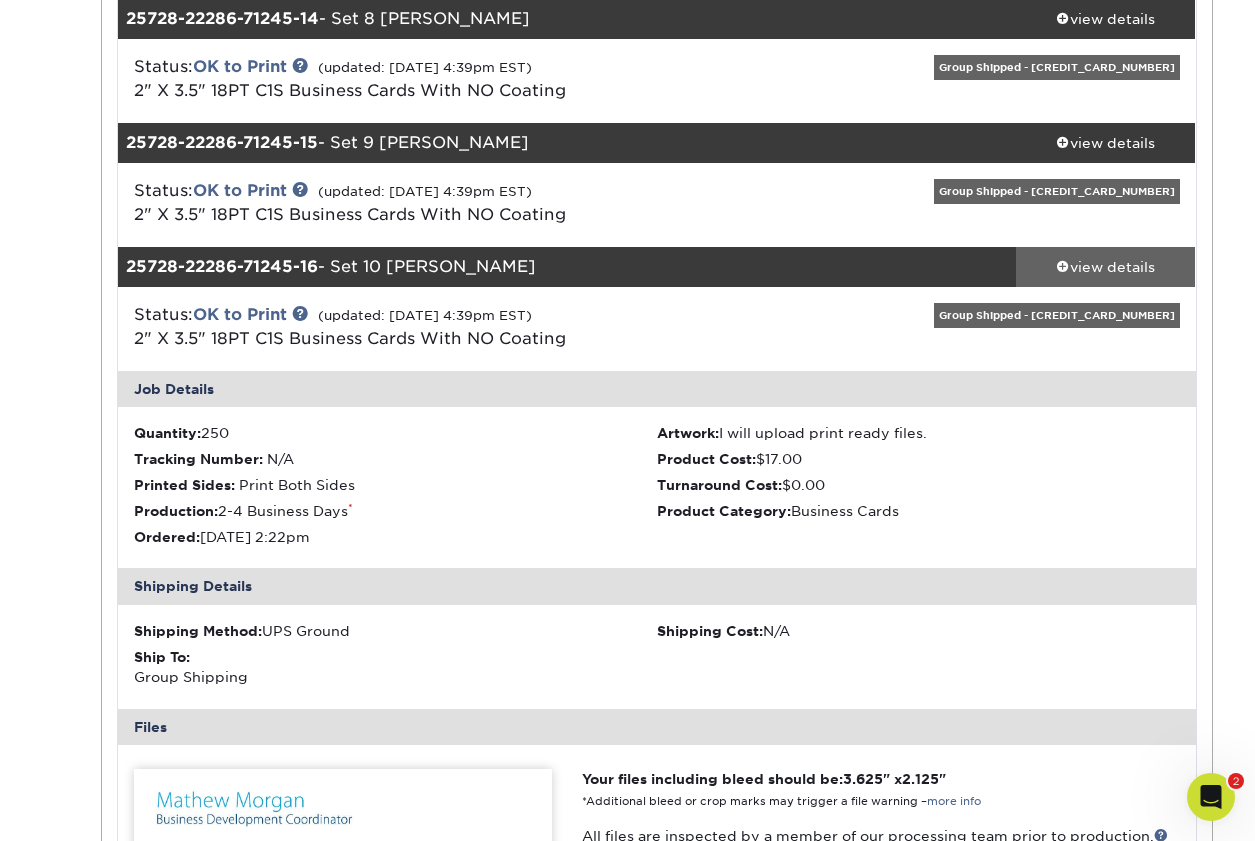 click at bounding box center [1063, 266] 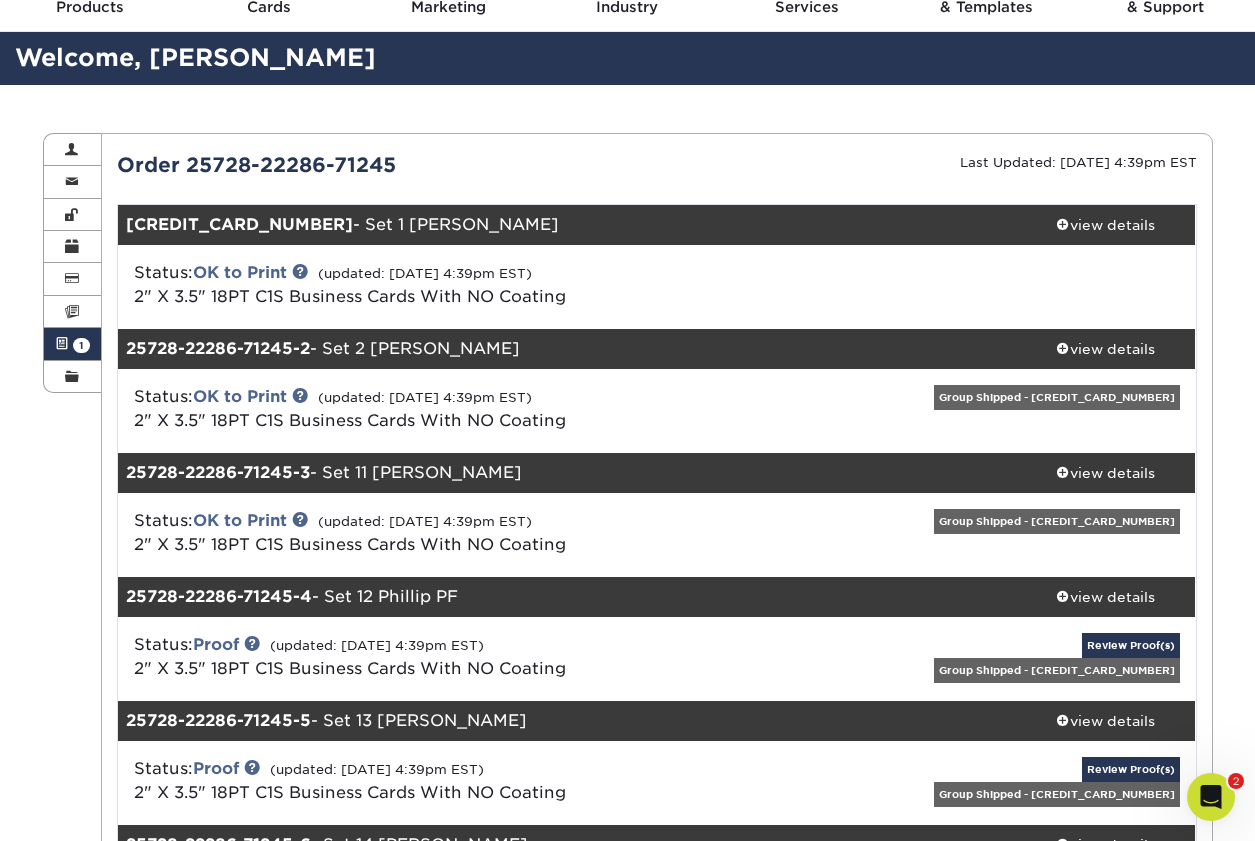 scroll, scrollTop: 77, scrollLeft: 0, axis: vertical 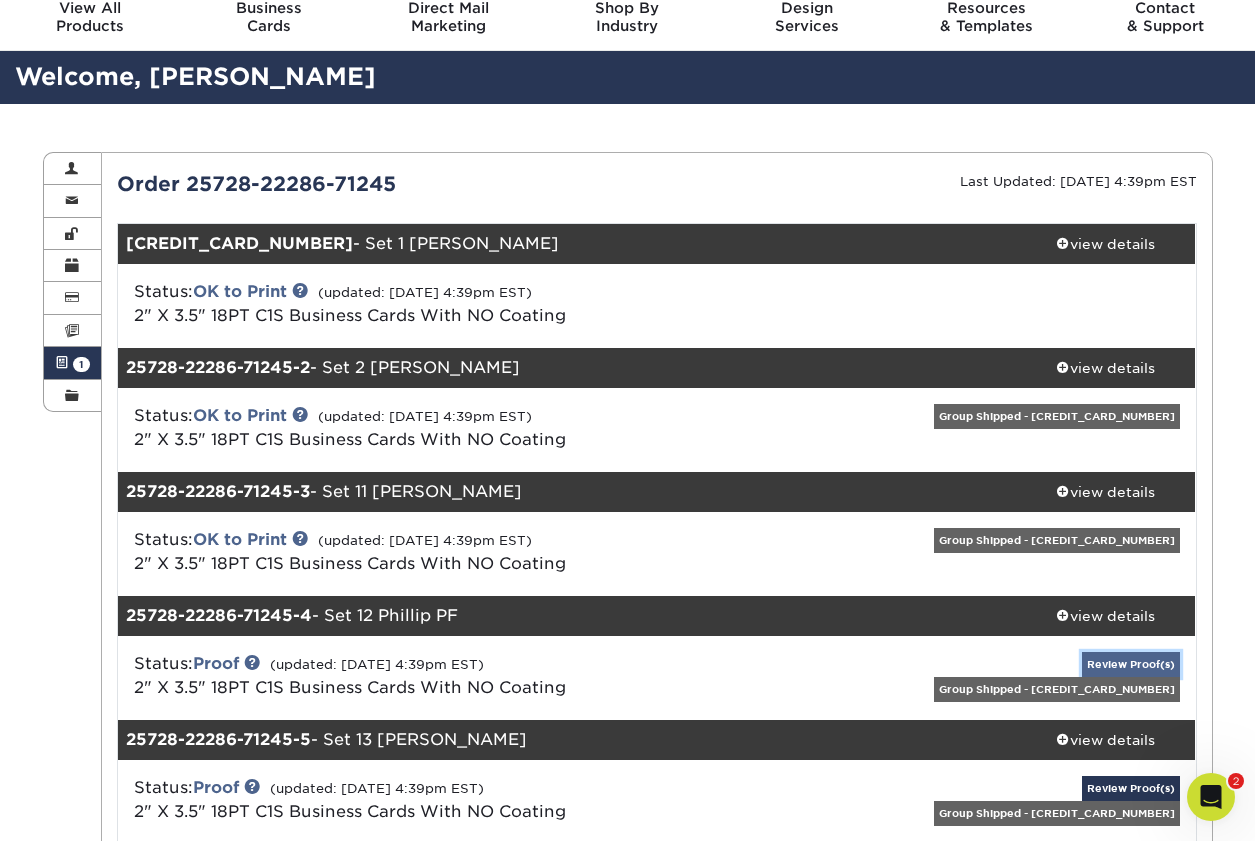 click on "Review Proof(s)" at bounding box center [1131, 664] 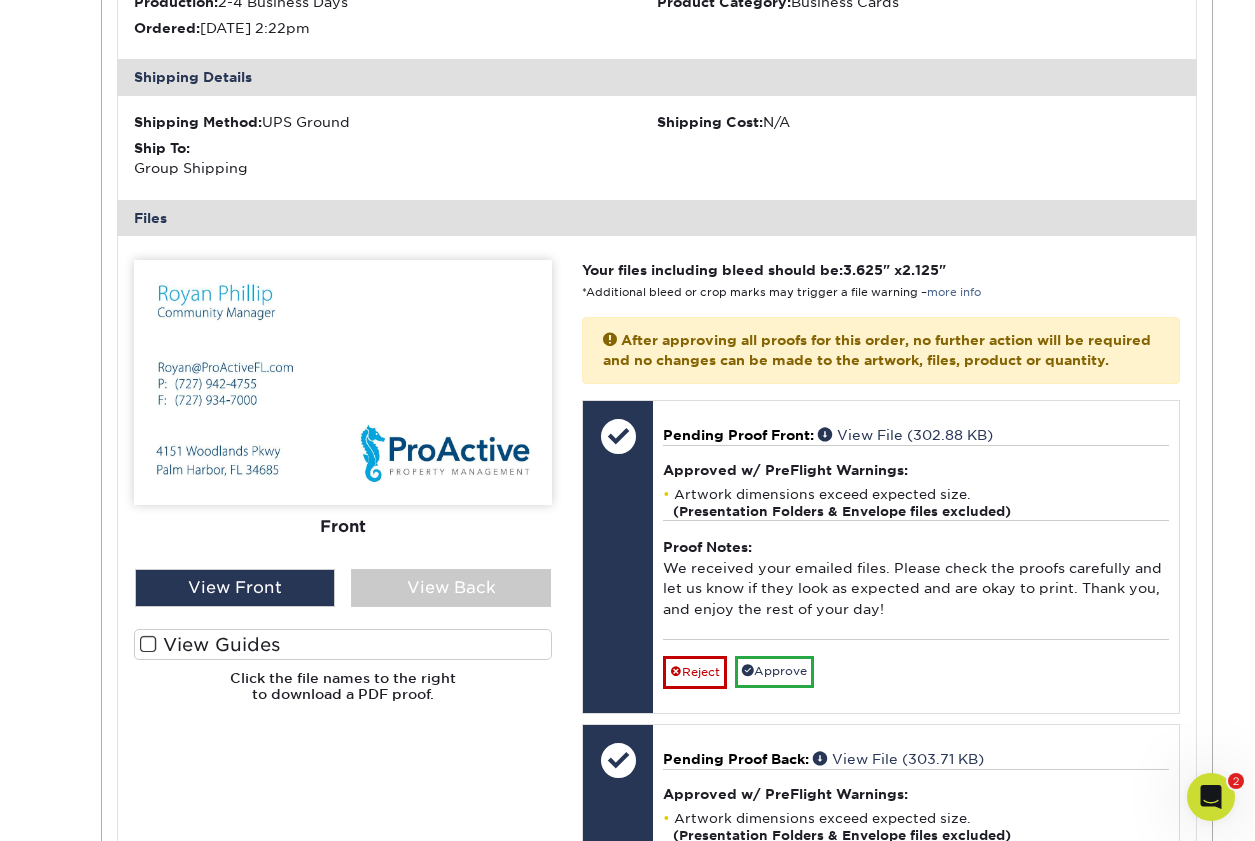 scroll, scrollTop: 987, scrollLeft: 0, axis: vertical 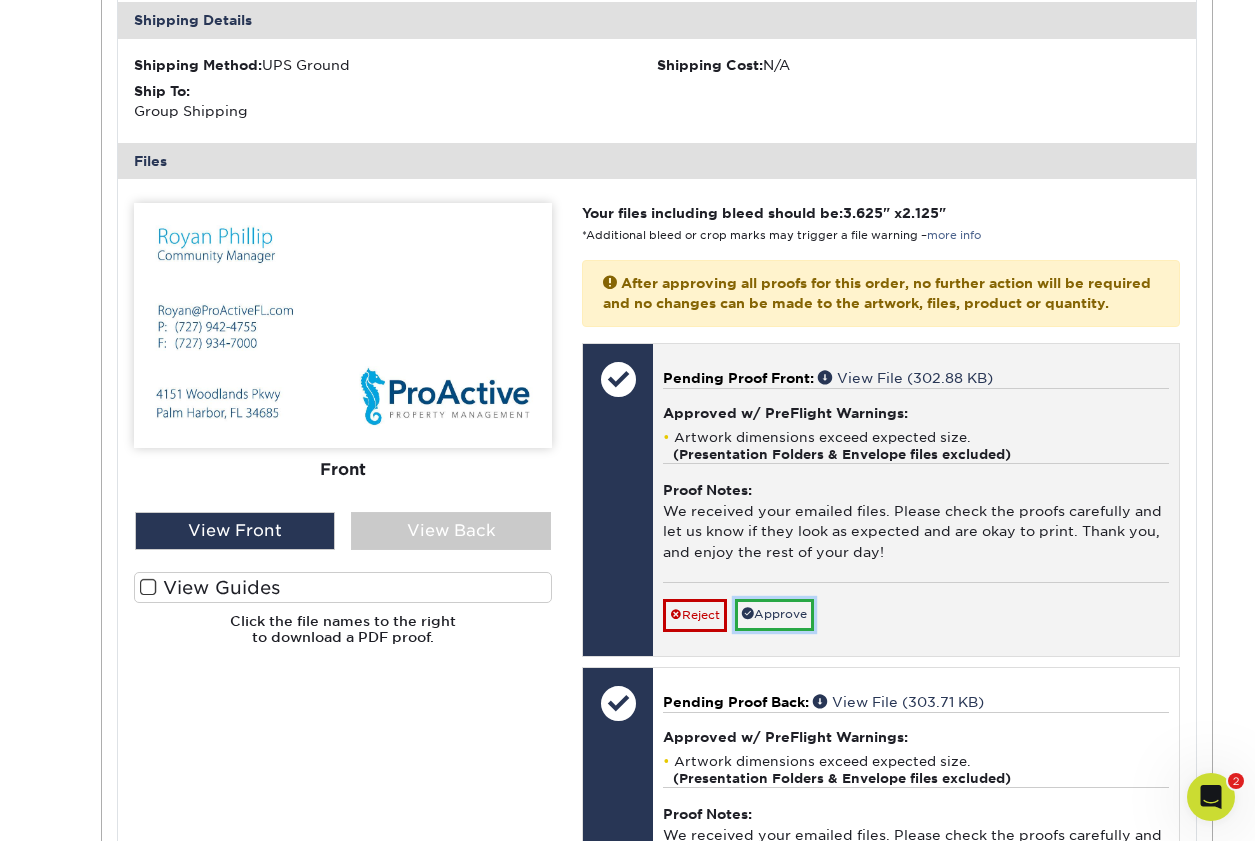 drag, startPoint x: 795, startPoint y: 629, endPoint x: 802, endPoint y: 618, distance: 13.038404 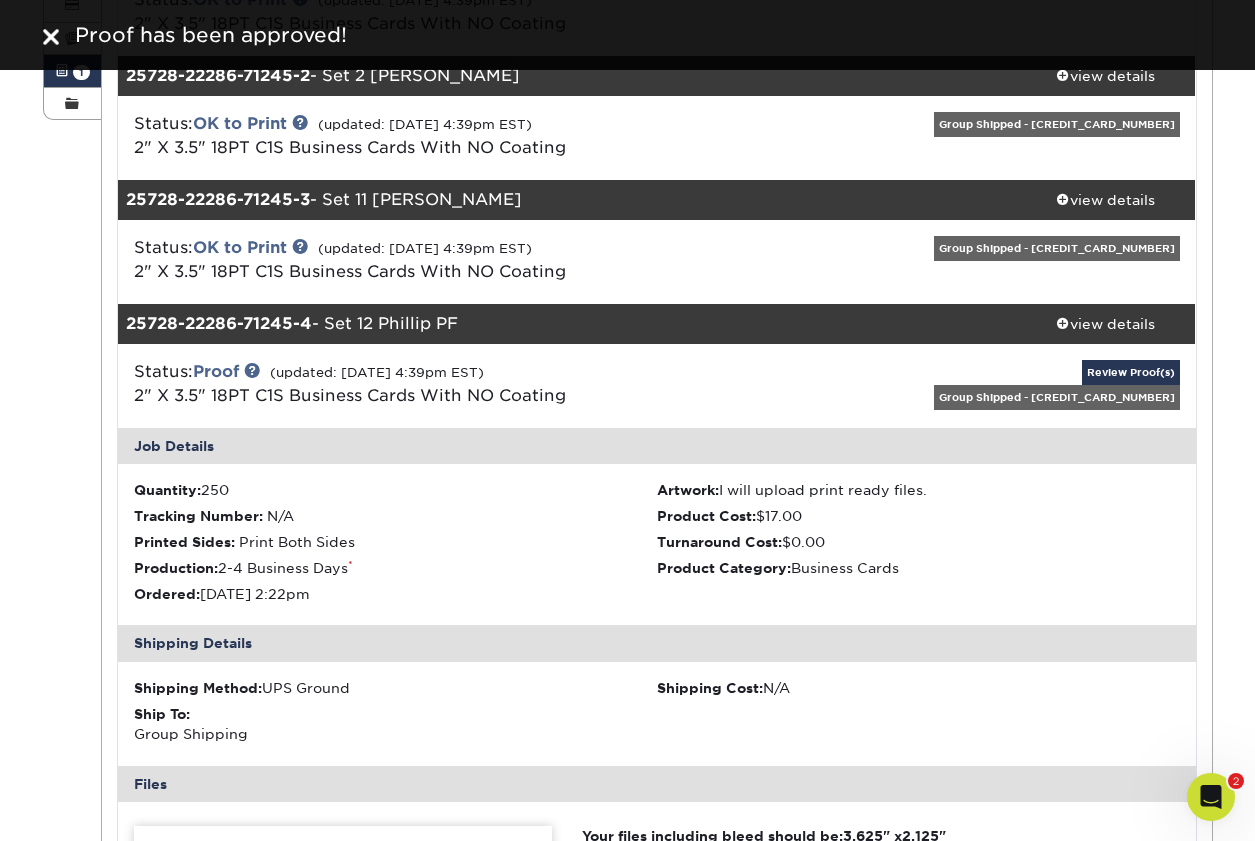 scroll, scrollTop: 297, scrollLeft: 0, axis: vertical 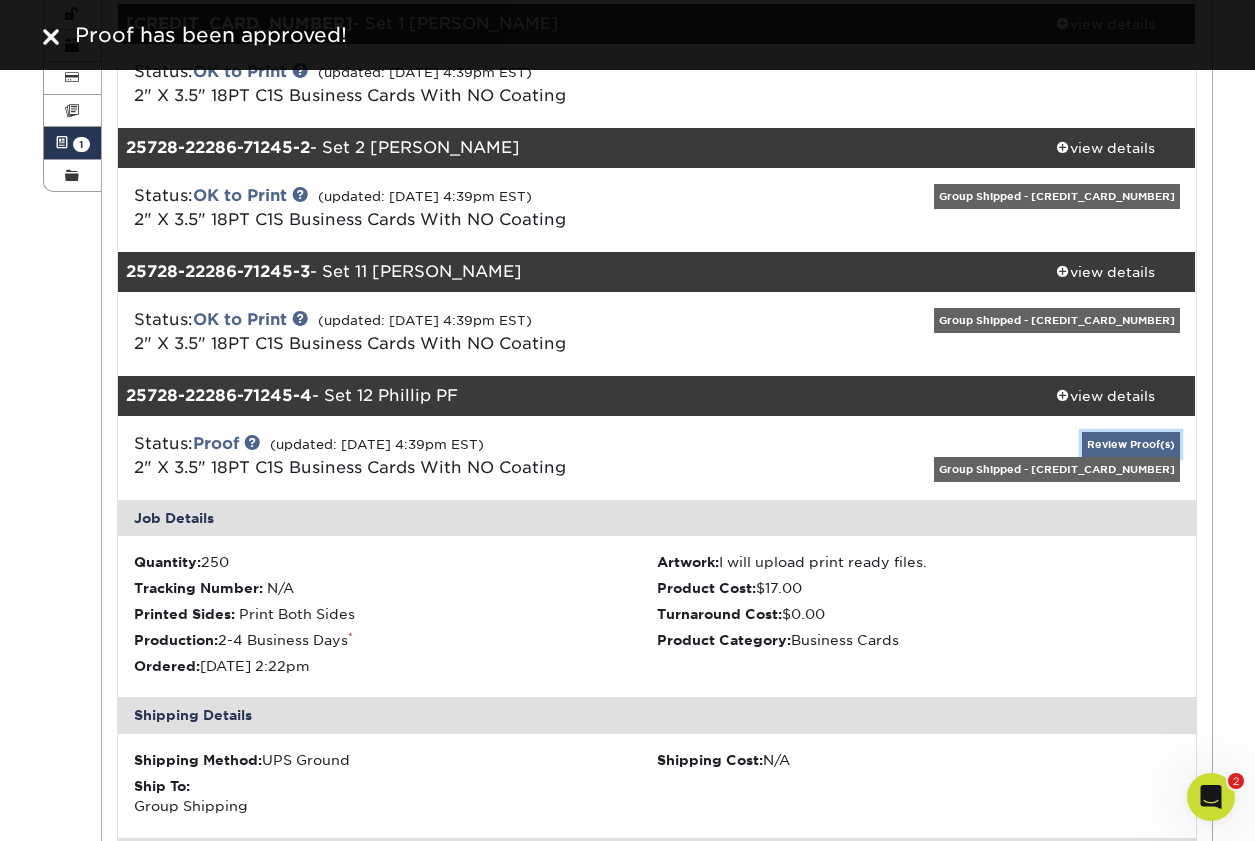 click on "Review Proof(s)" at bounding box center (1131, 444) 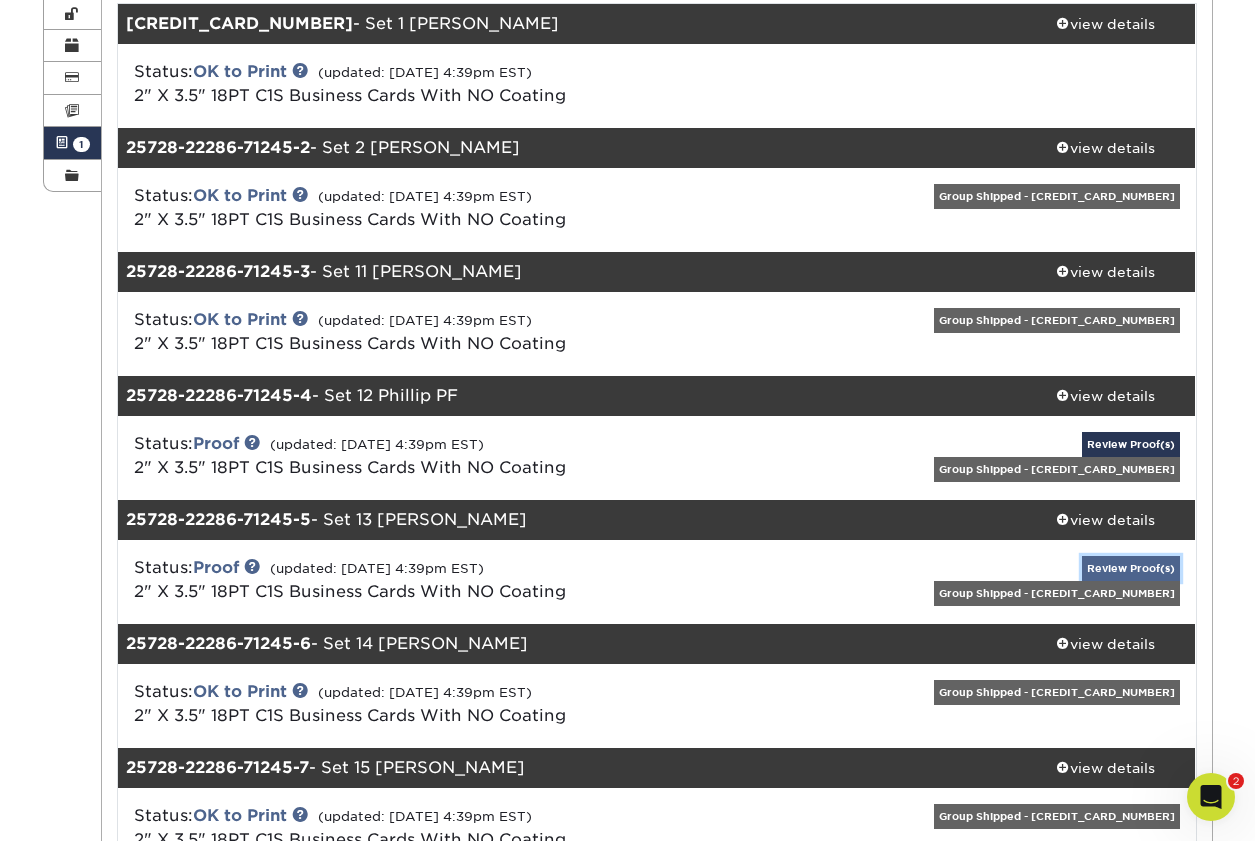 click on "Review Proof(s)" at bounding box center (1131, 568) 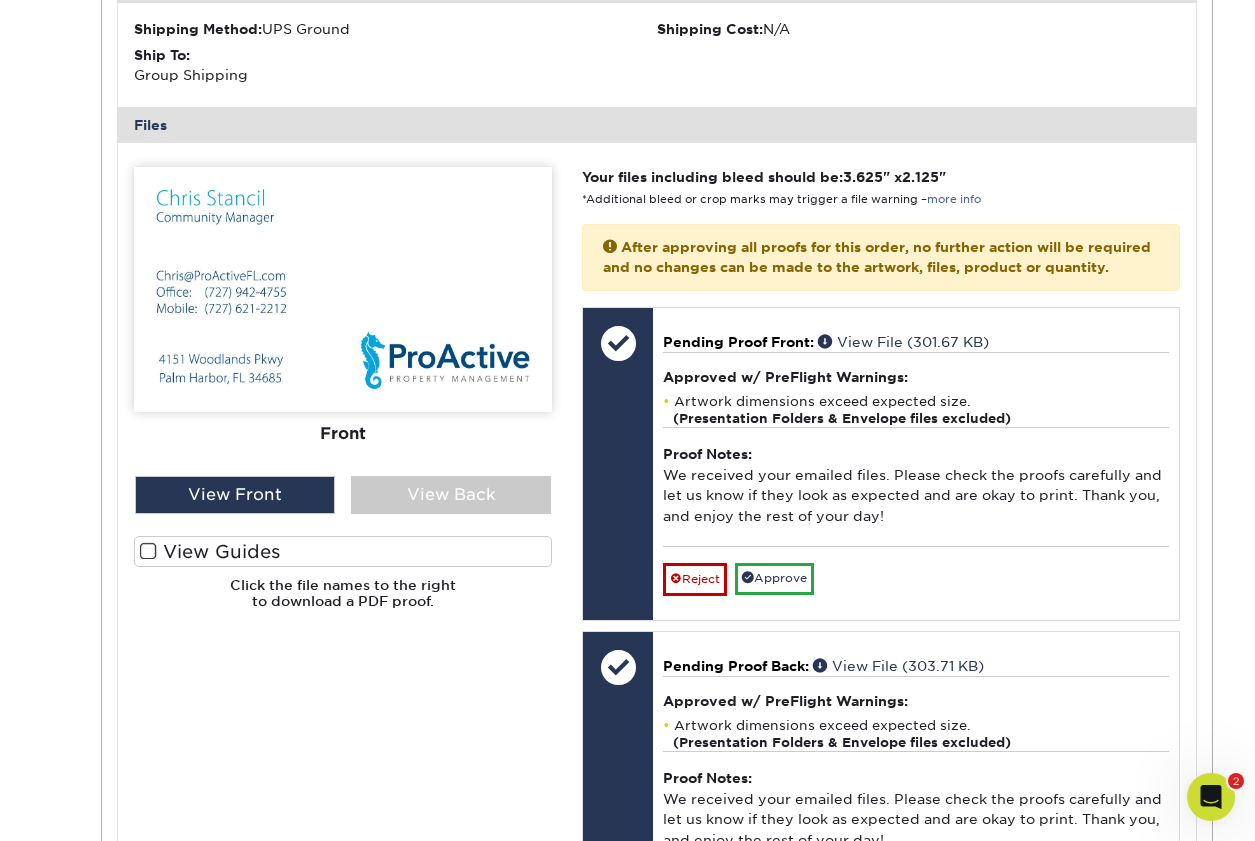 scroll, scrollTop: 1240, scrollLeft: 0, axis: vertical 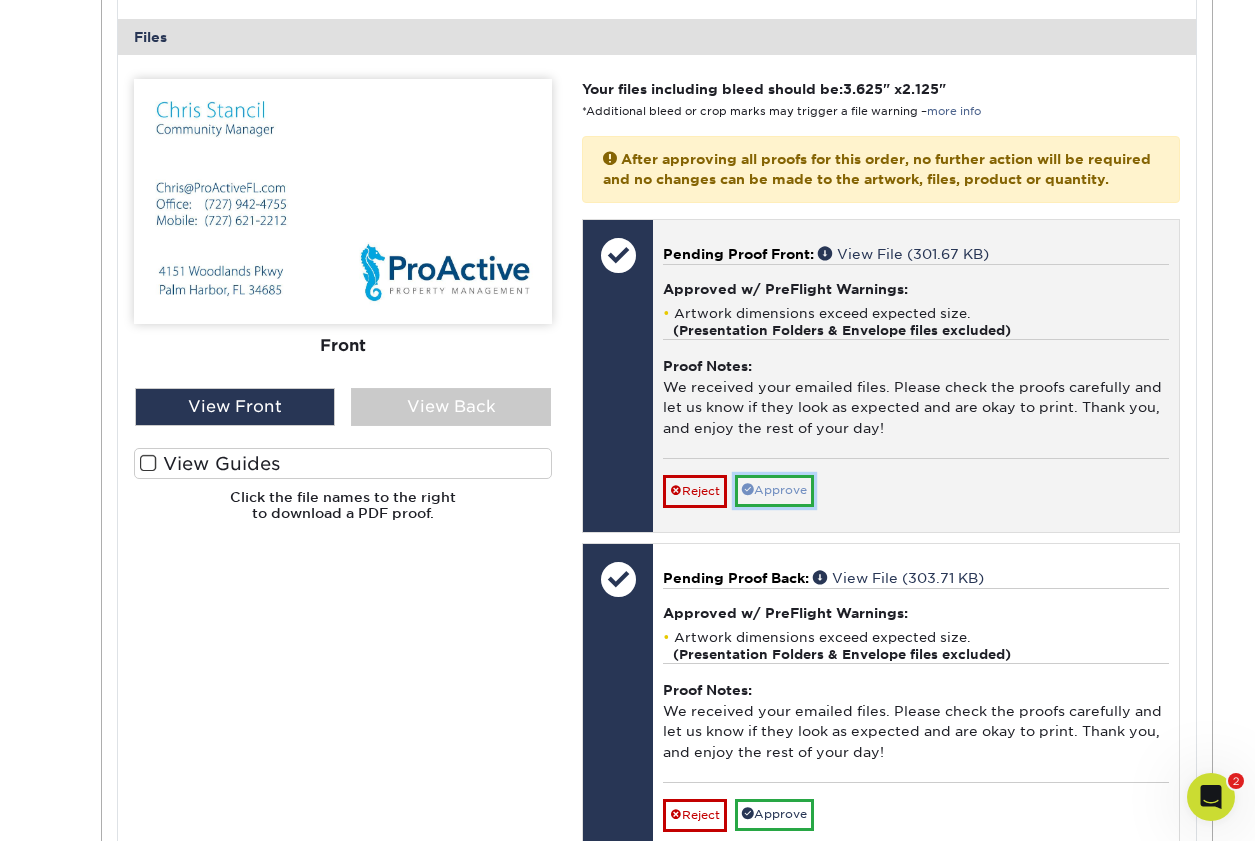 click on "Approve" at bounding box center [774, 490] 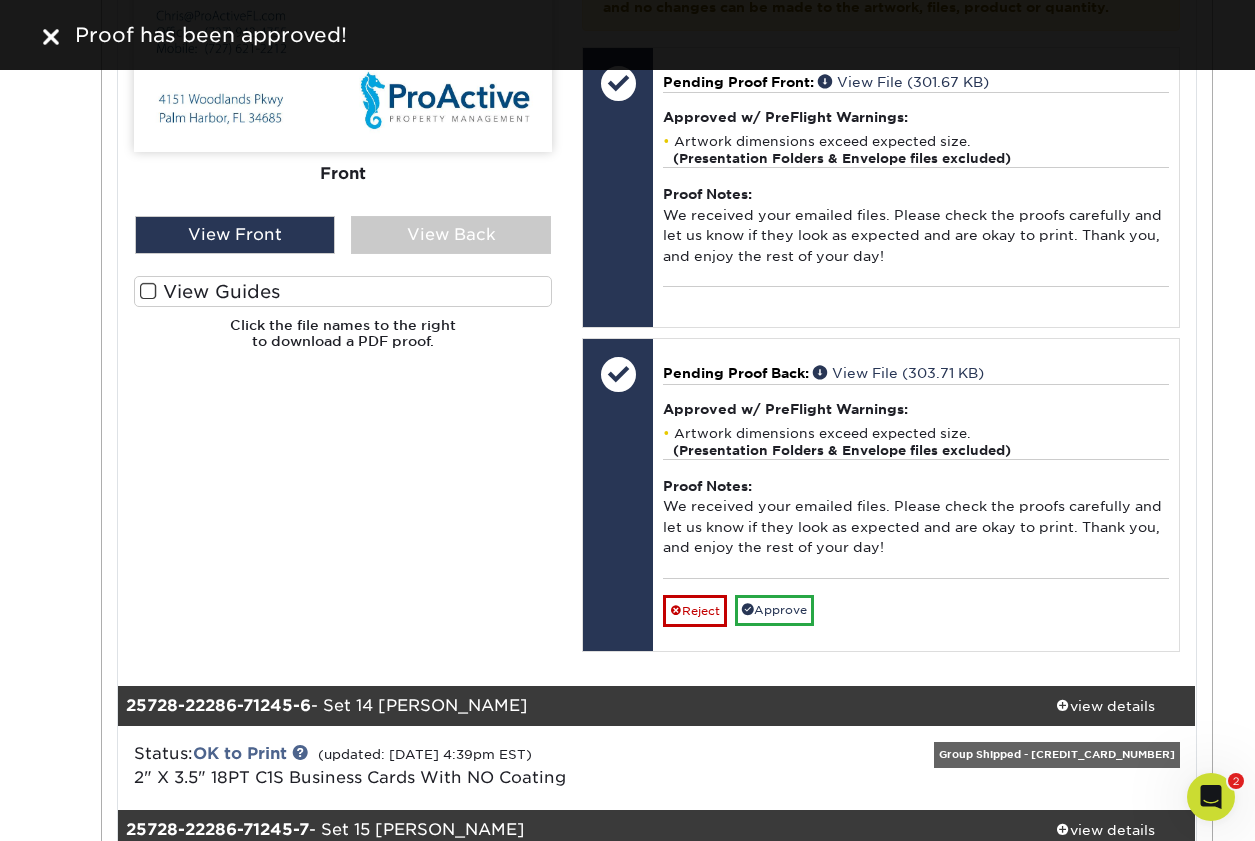 scroll, scrollTop: 1438, scrollLeft: 0, axis: vertical 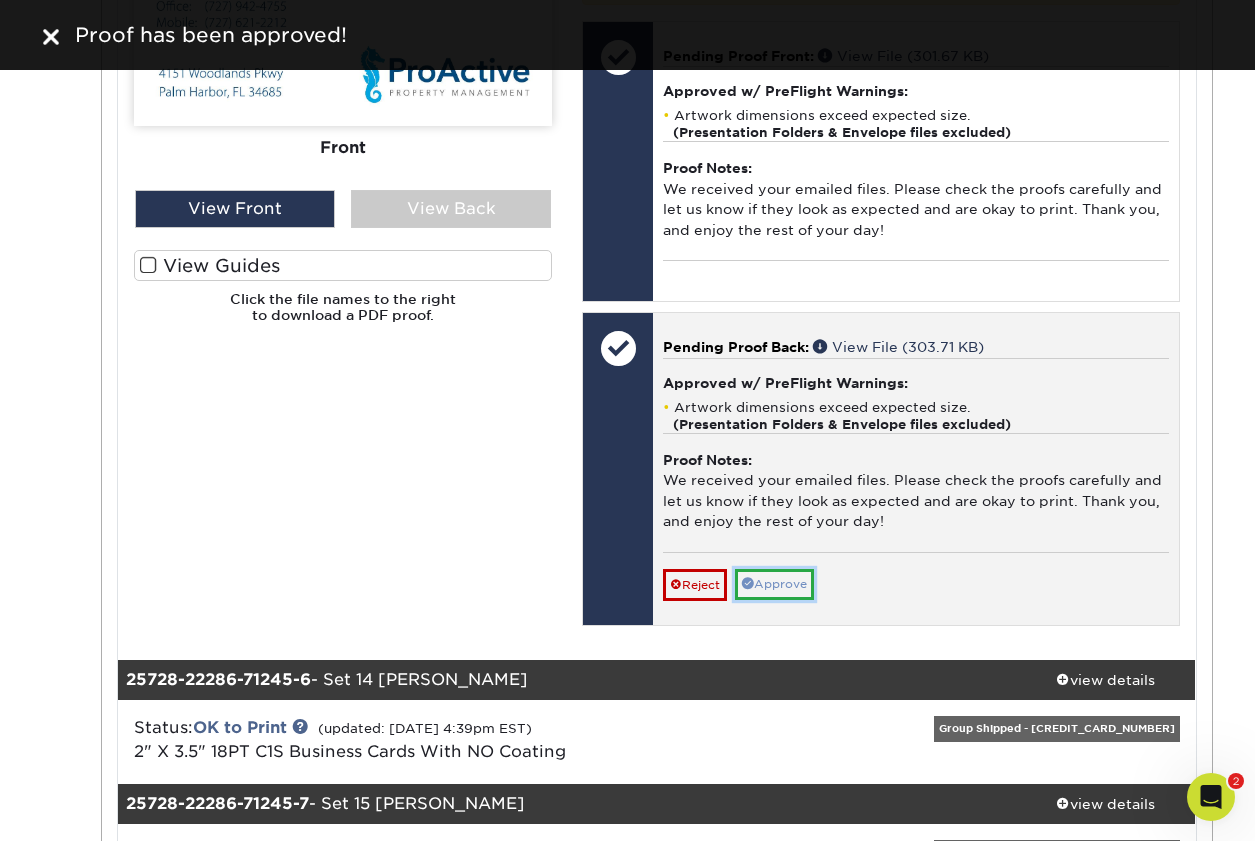 click on "Approve" at bounding box center [774, 584] 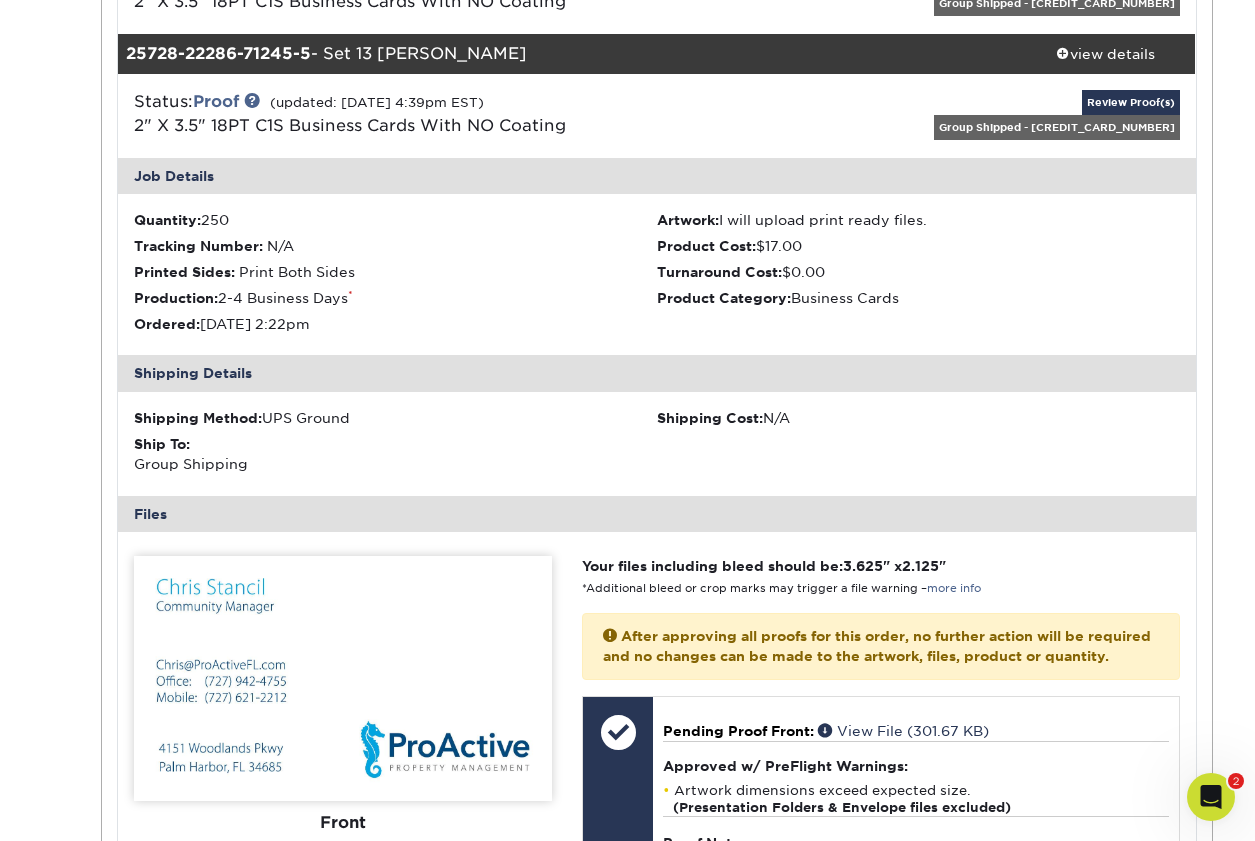 scroll, scrollTop: 737, scrollLeft: 0, axis: vertical 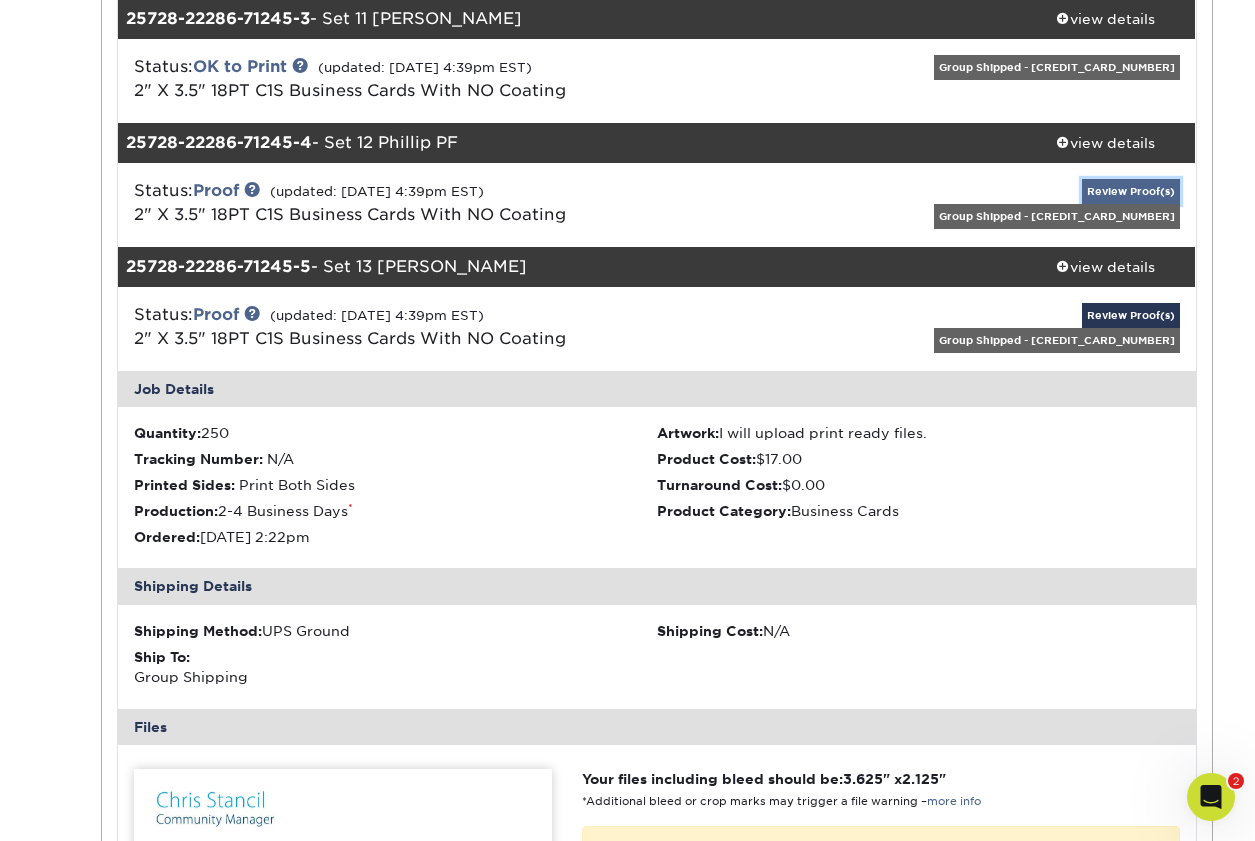 click on "Review Proof(s)" at bounding box center (1131, 191) 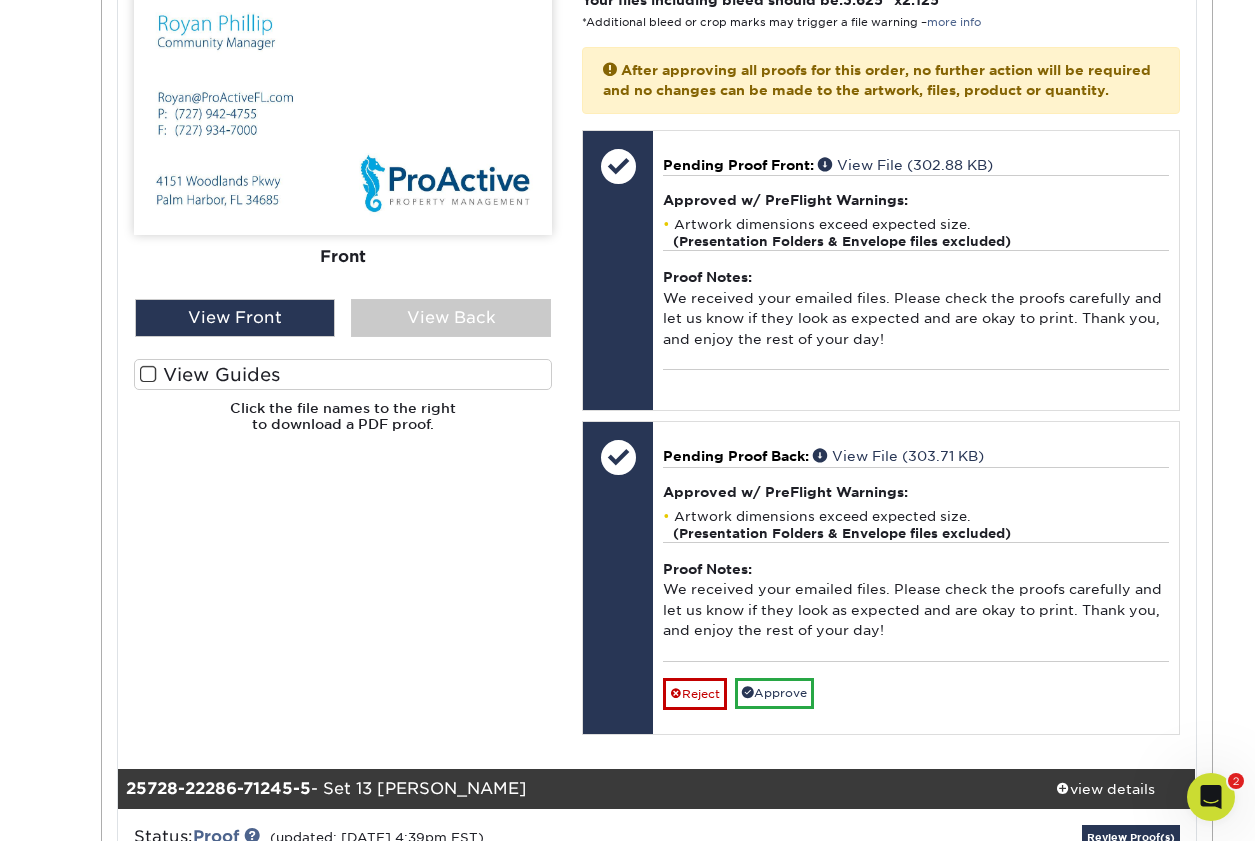 scroll, scrollTop: 1355, scrollLeft: 0, axis: vertical 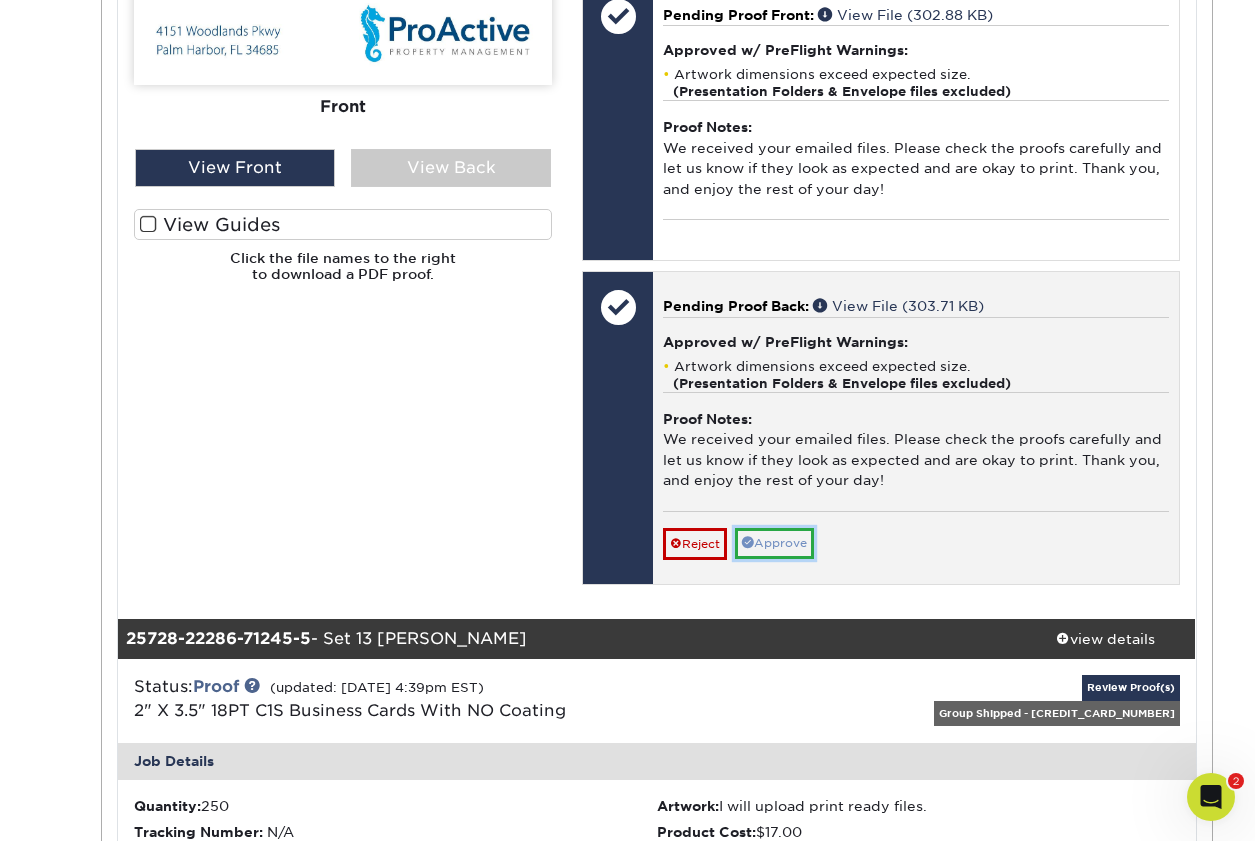 click on "Approve" at bounding box center (774, 543) 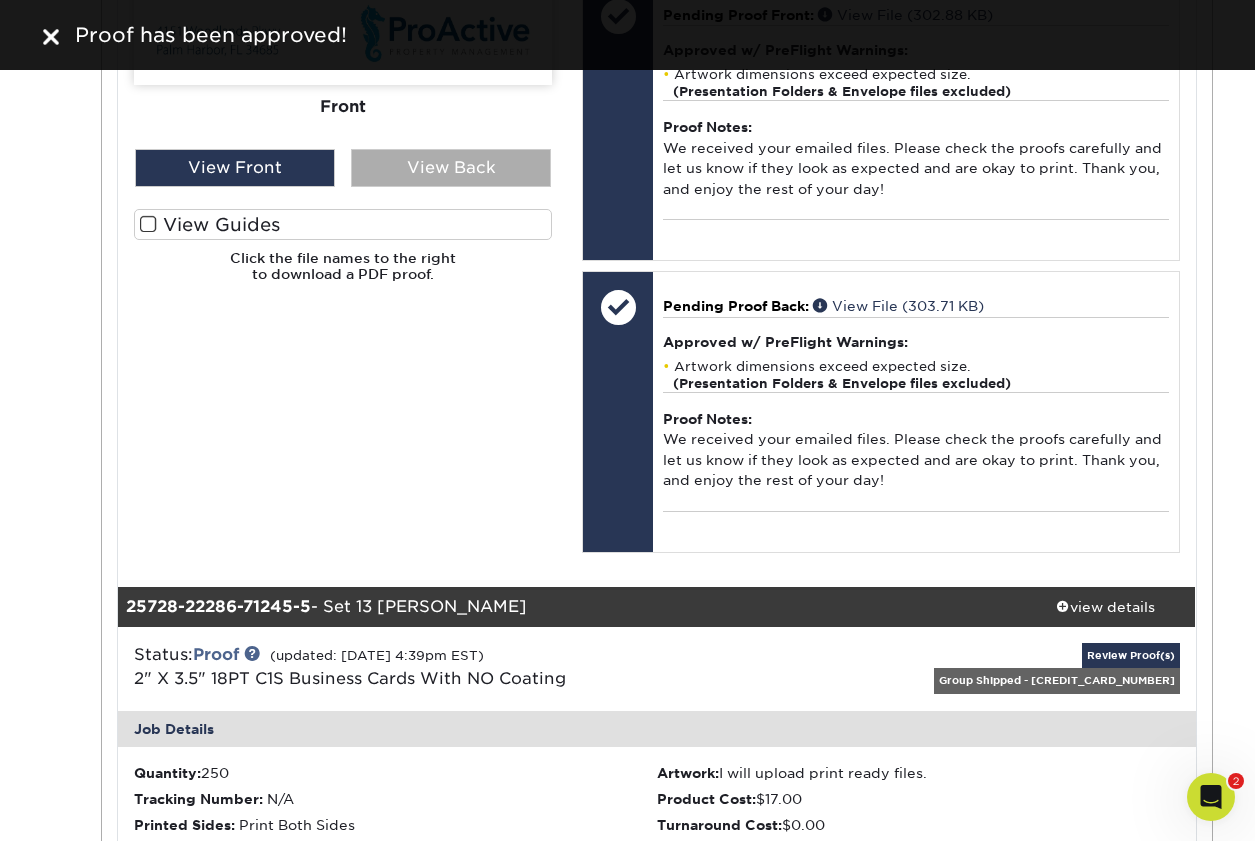 click on "View Back" at bounding box center (451, 168) 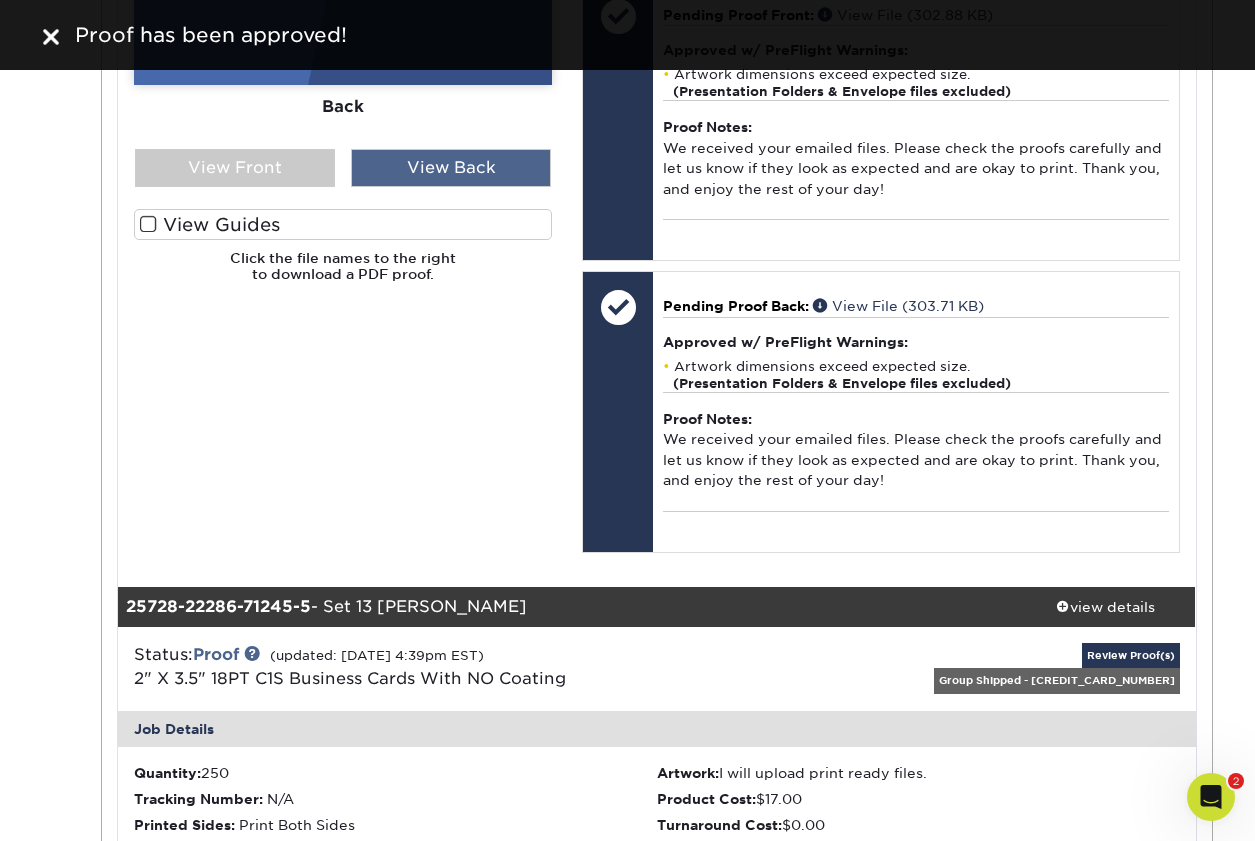 click on "View Back" at bounding box center (451, 168) 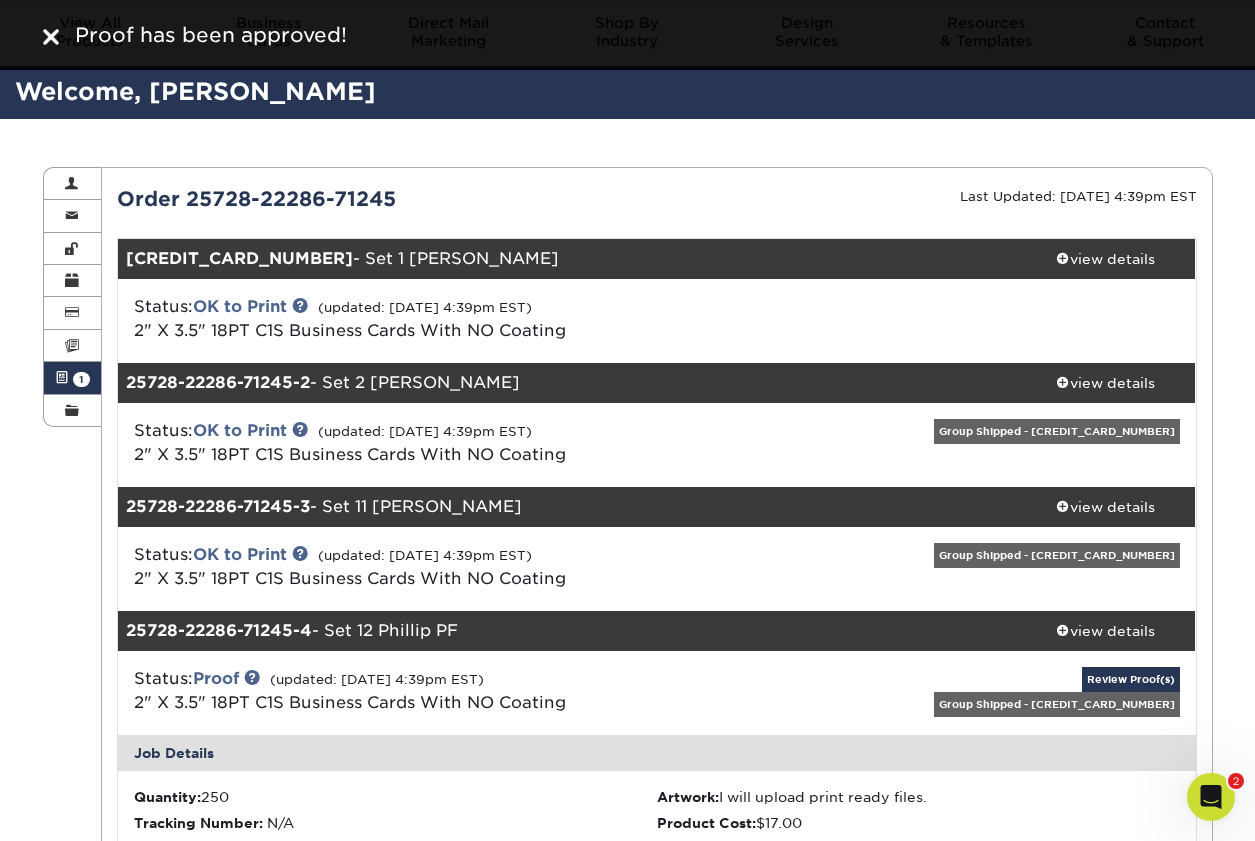 scroll, scrollTop: 0, scrollLeft: 0, axis: both 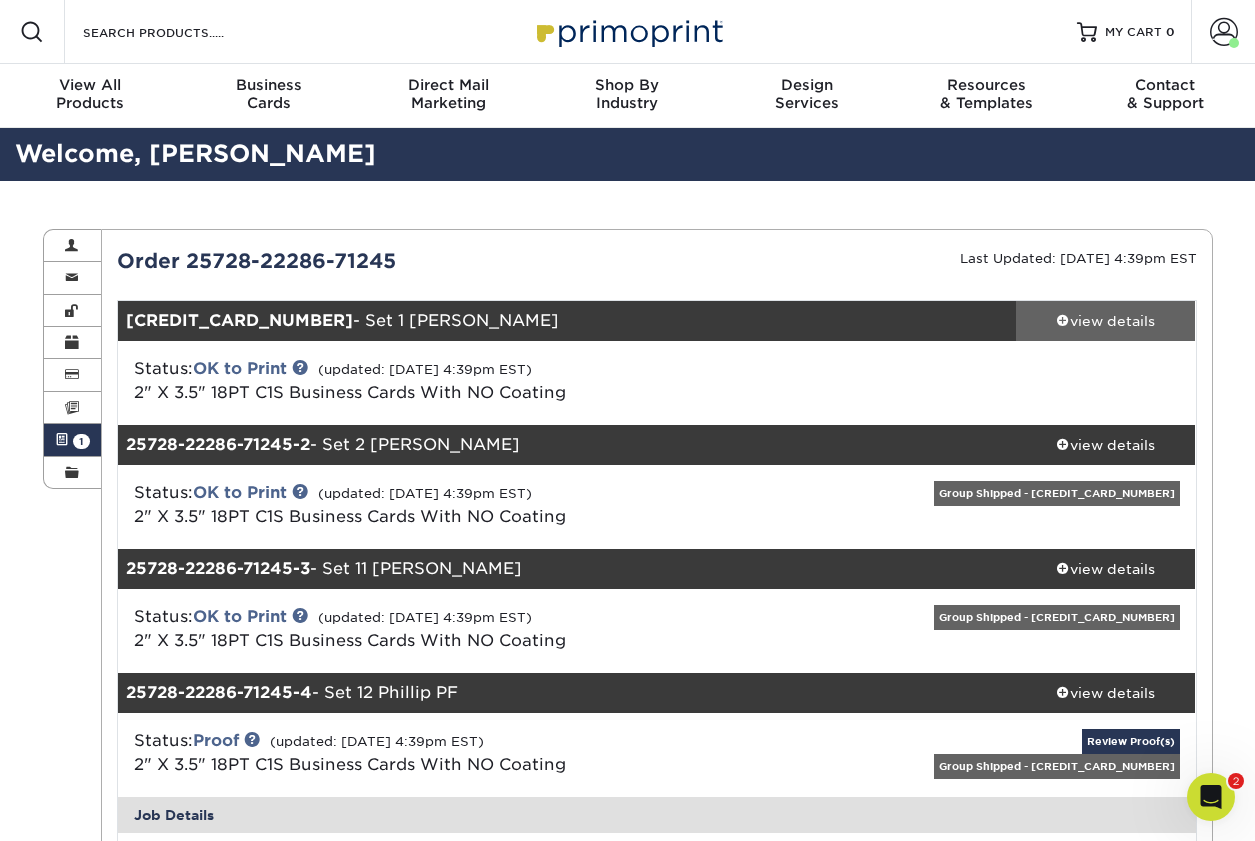 click at bounding box center [1063, 320] 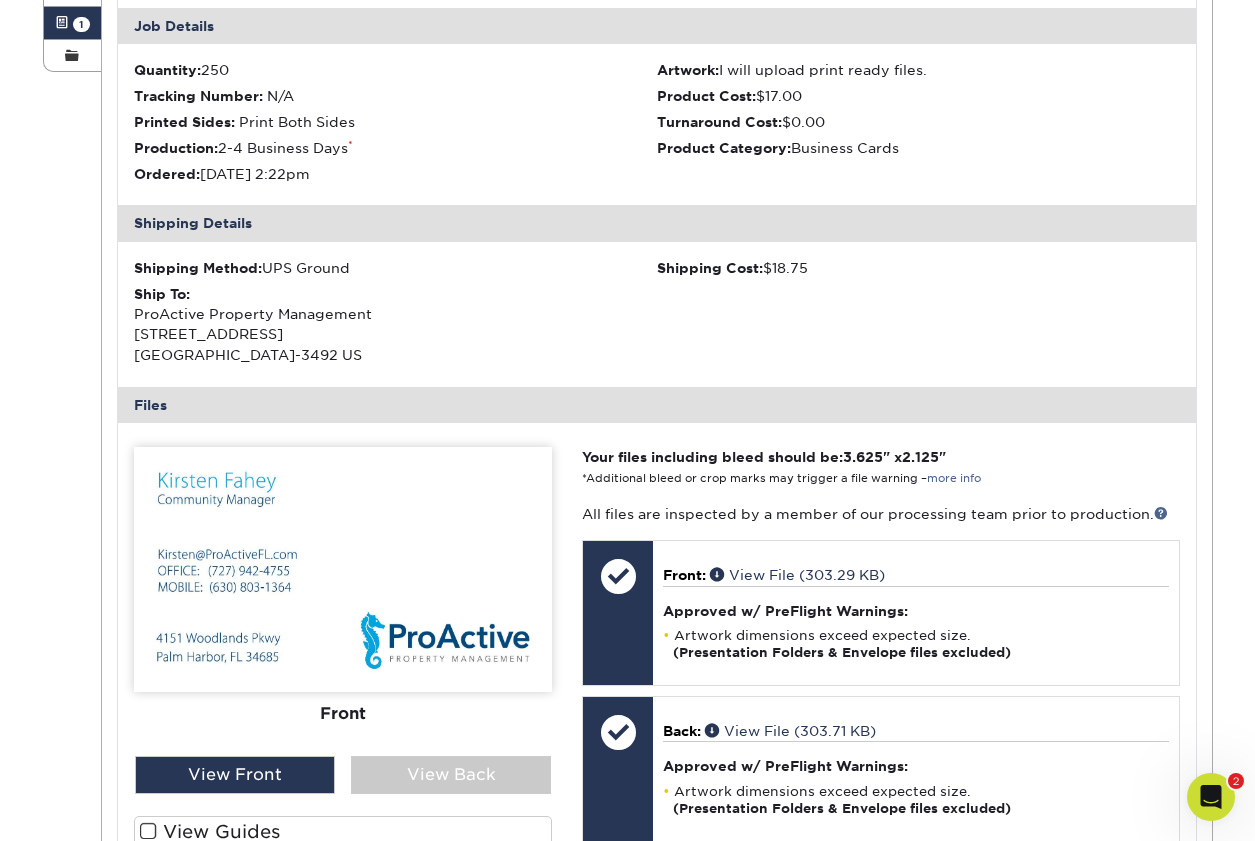 scroll, scrollTop: 296, scrollLeft: 0, axis: vertical 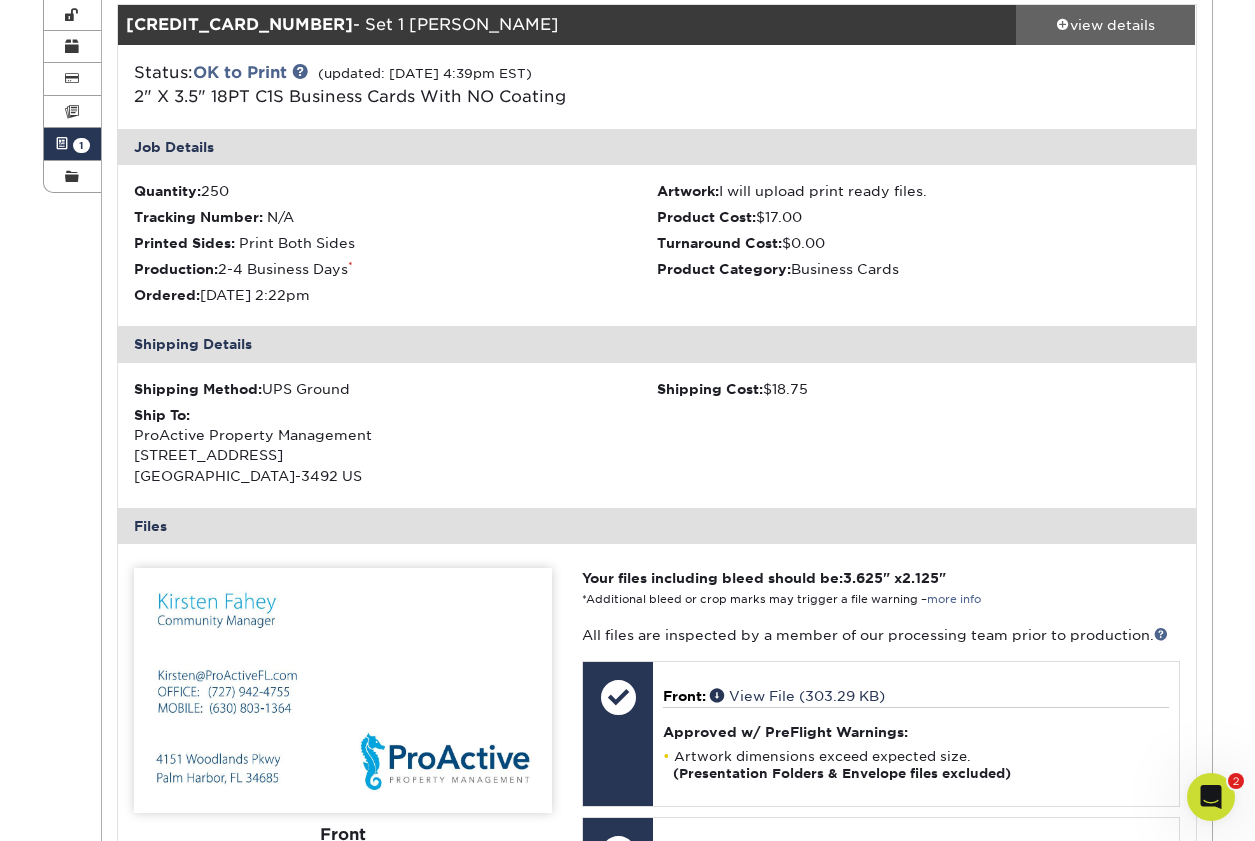 click at bounding box center (1063, 24) 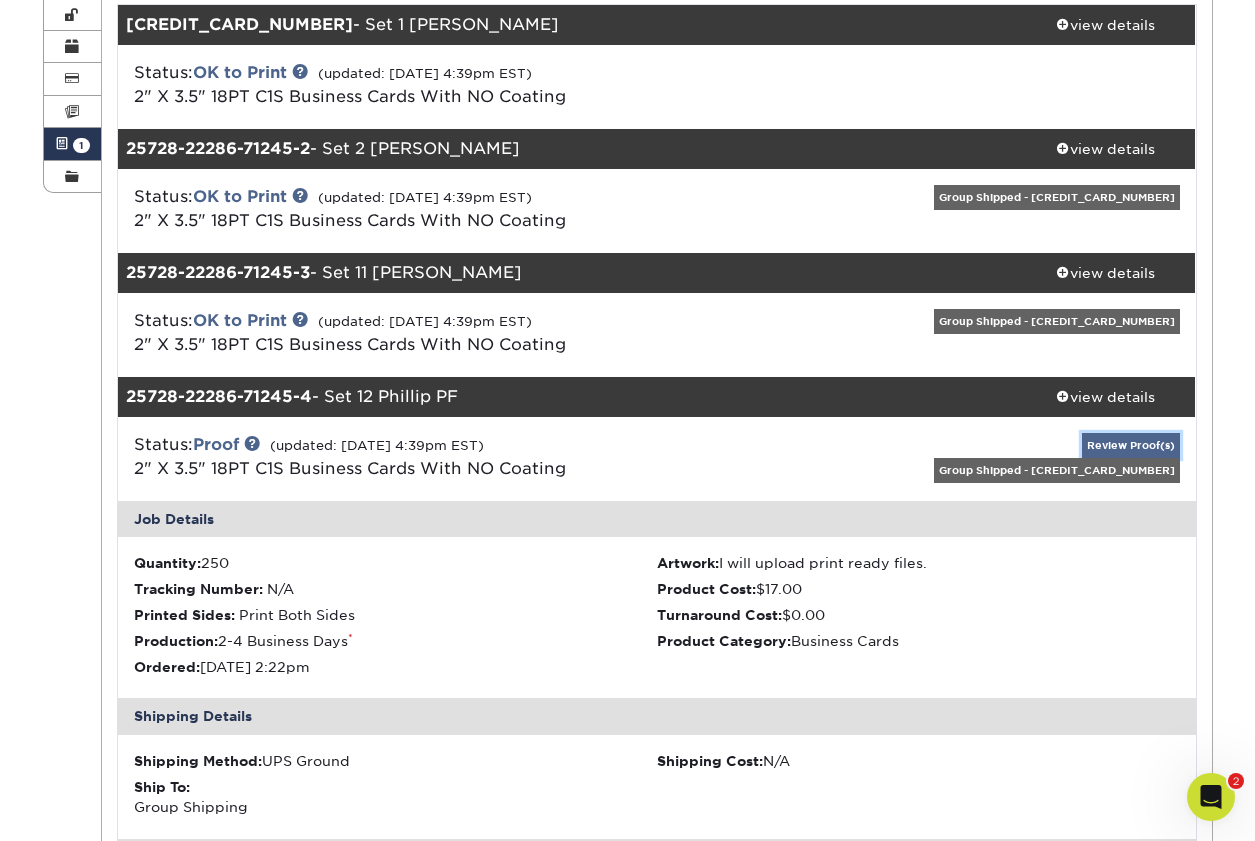 click on "Review Proof(s)" at bounding box center [1131, 445] 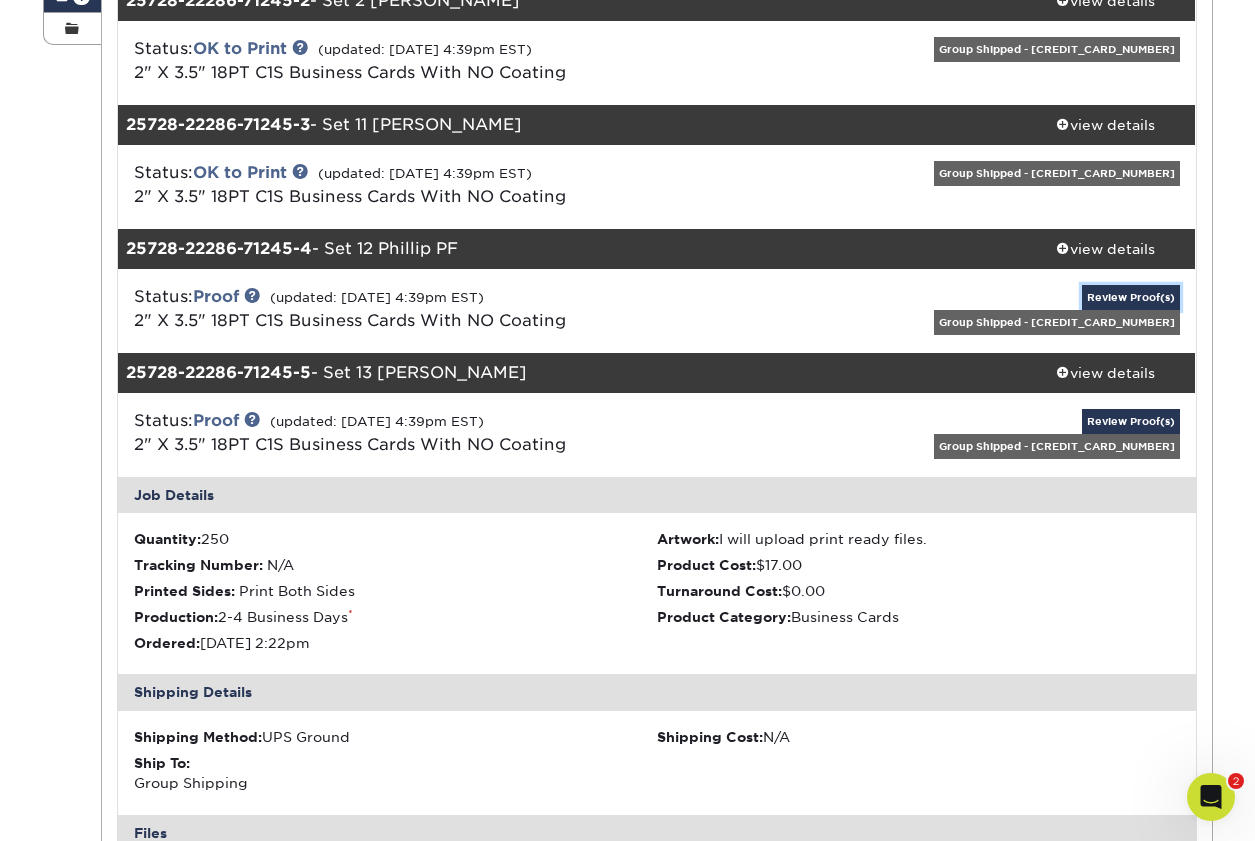 scroll, scrollTop: 367, scrollLeft: 0, axis: vertical 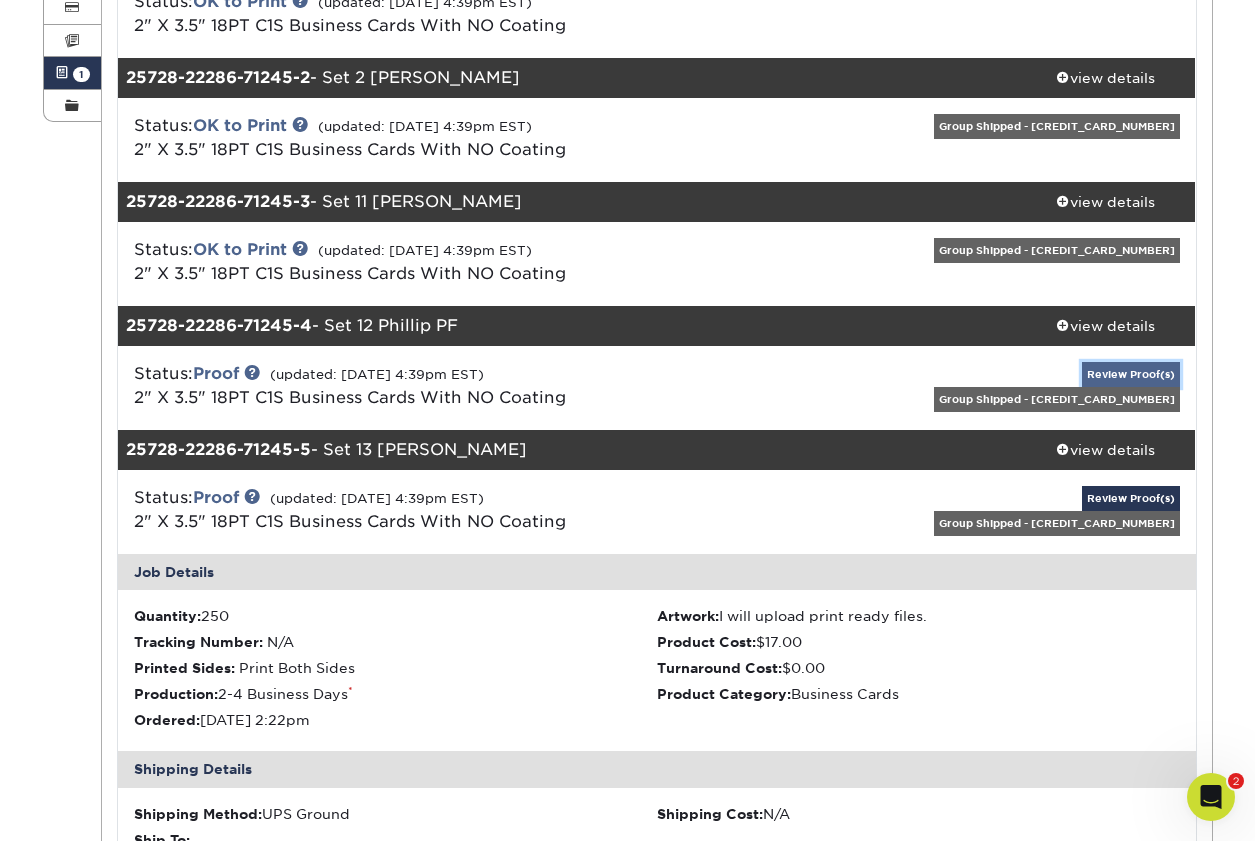 click on "Review Proof(s)" at bounding box center (1131, 374) 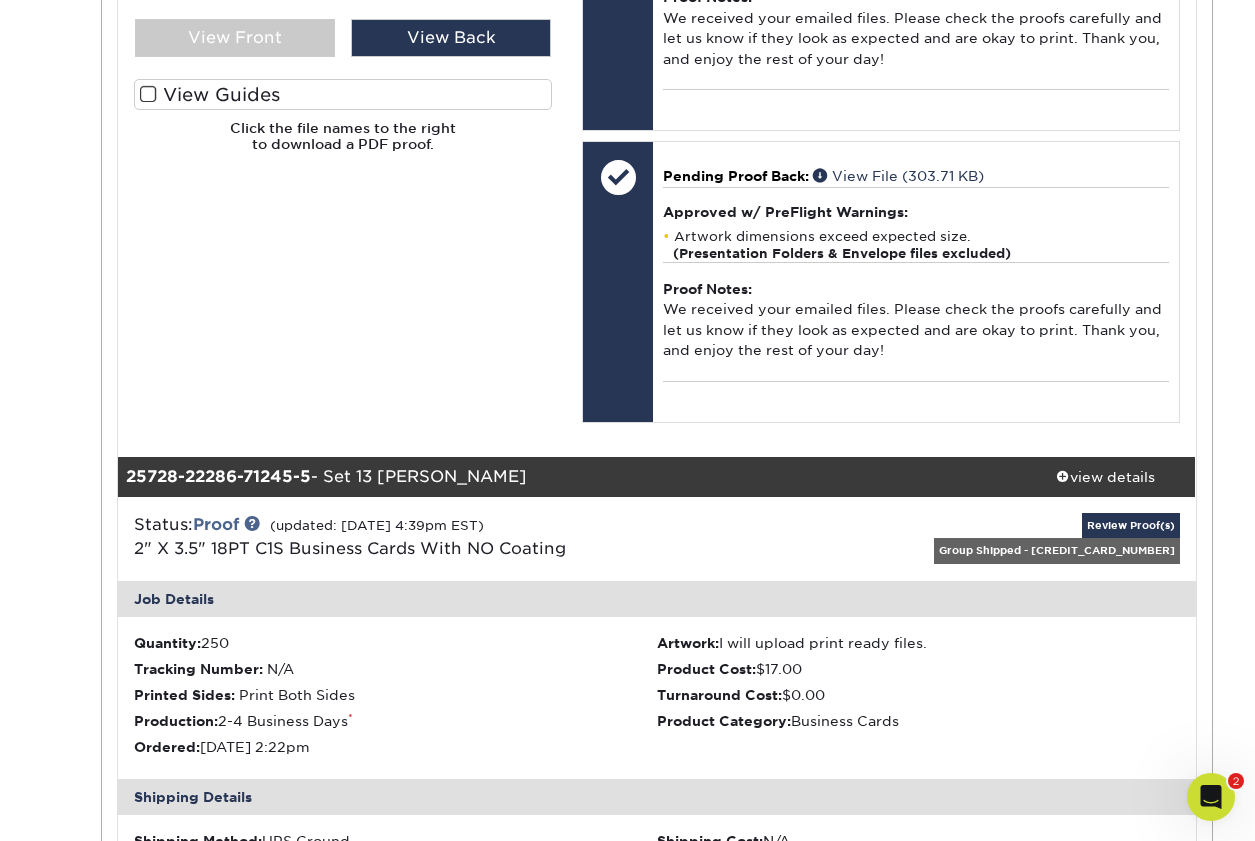 scroll, scrollTop: 1498, scrollLeft: 0, axis: vertical 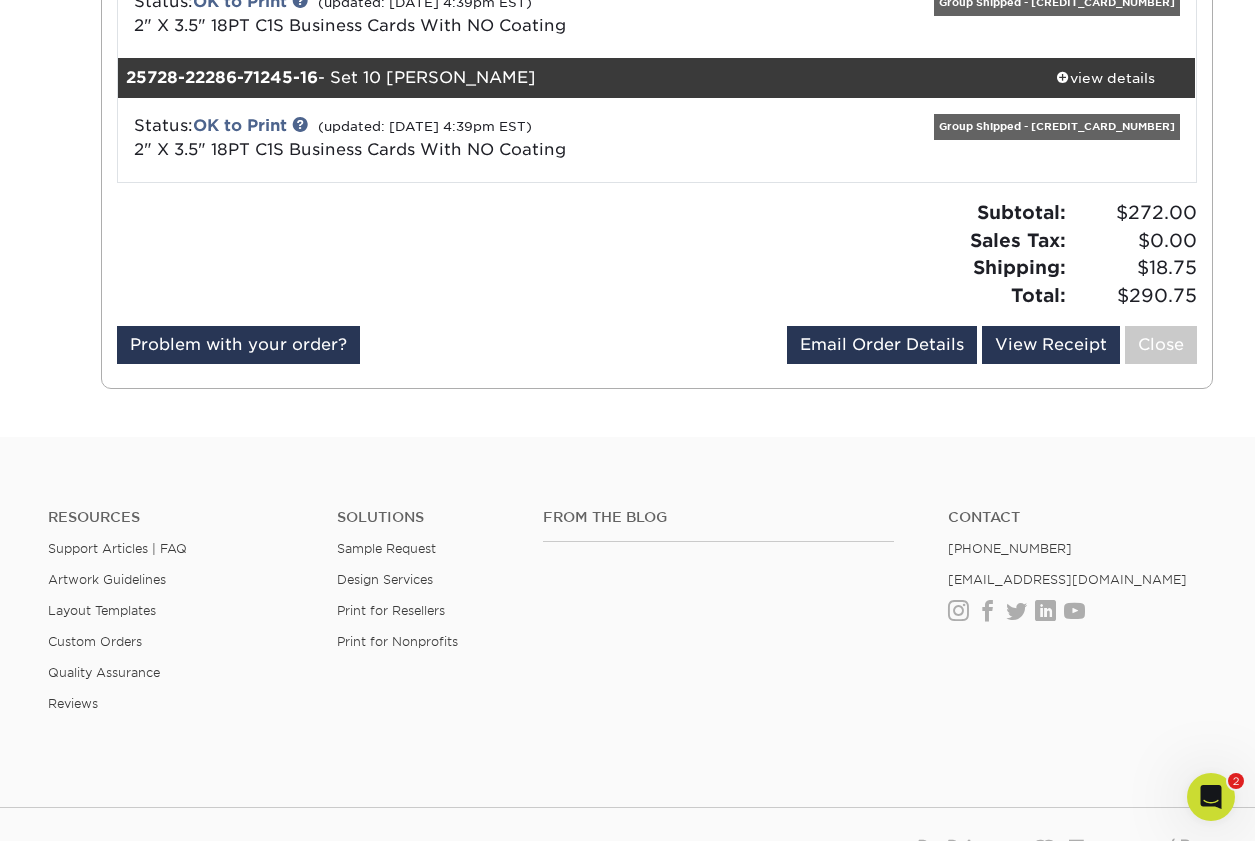 drag, startPoint x: 1262, startPoint y: 165, endPoint x: 7, endPoint y: 5, distance: 1265.1581 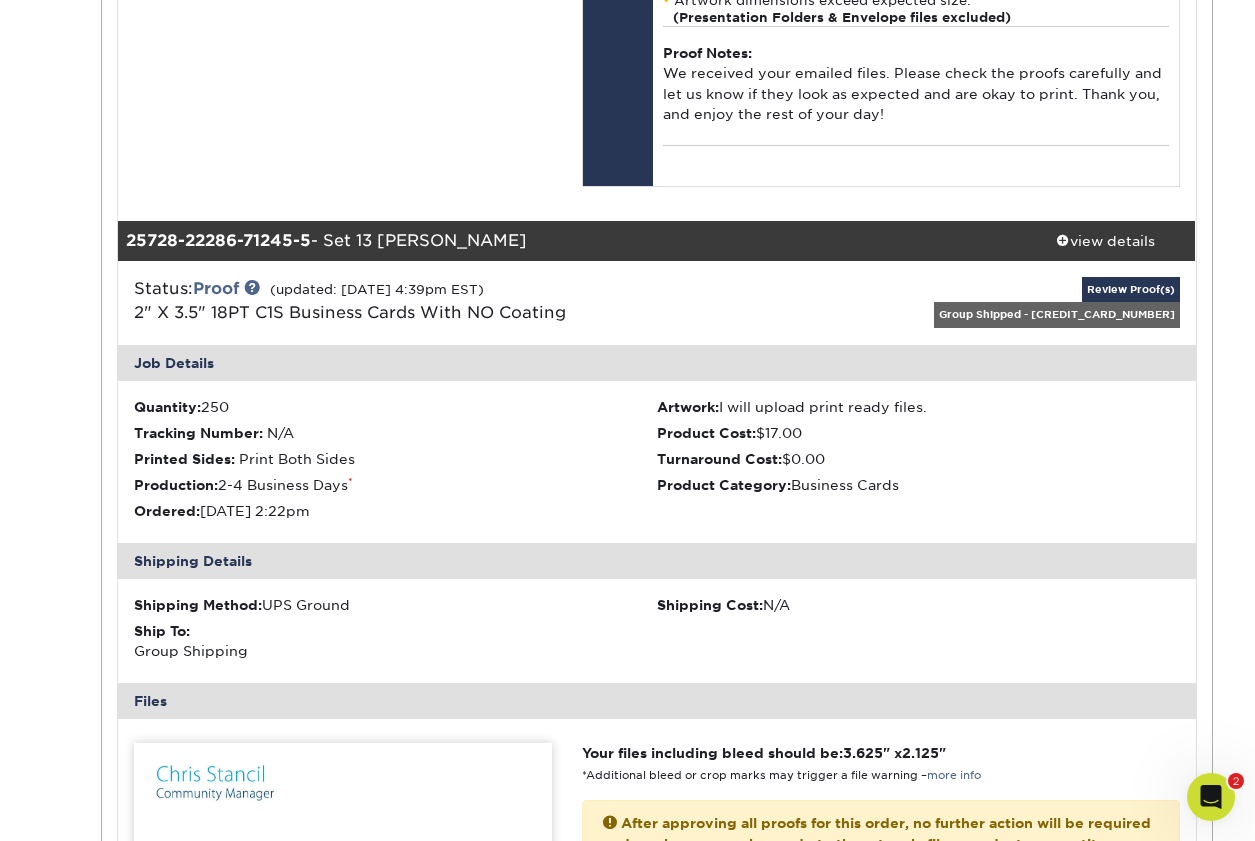 scroll, scrollTop: 1689, scrollLeft: 0, axis: vertical 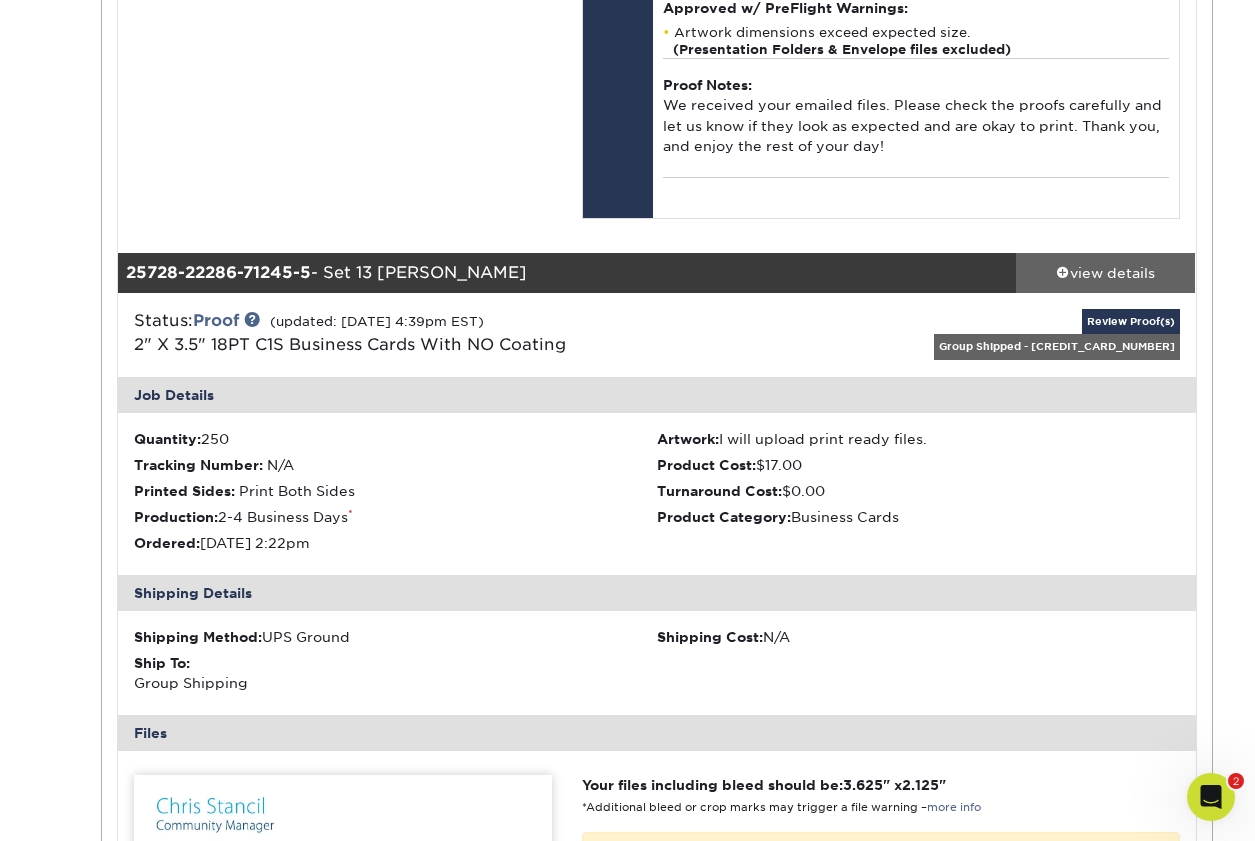 click at bounding box center (1063, 272) 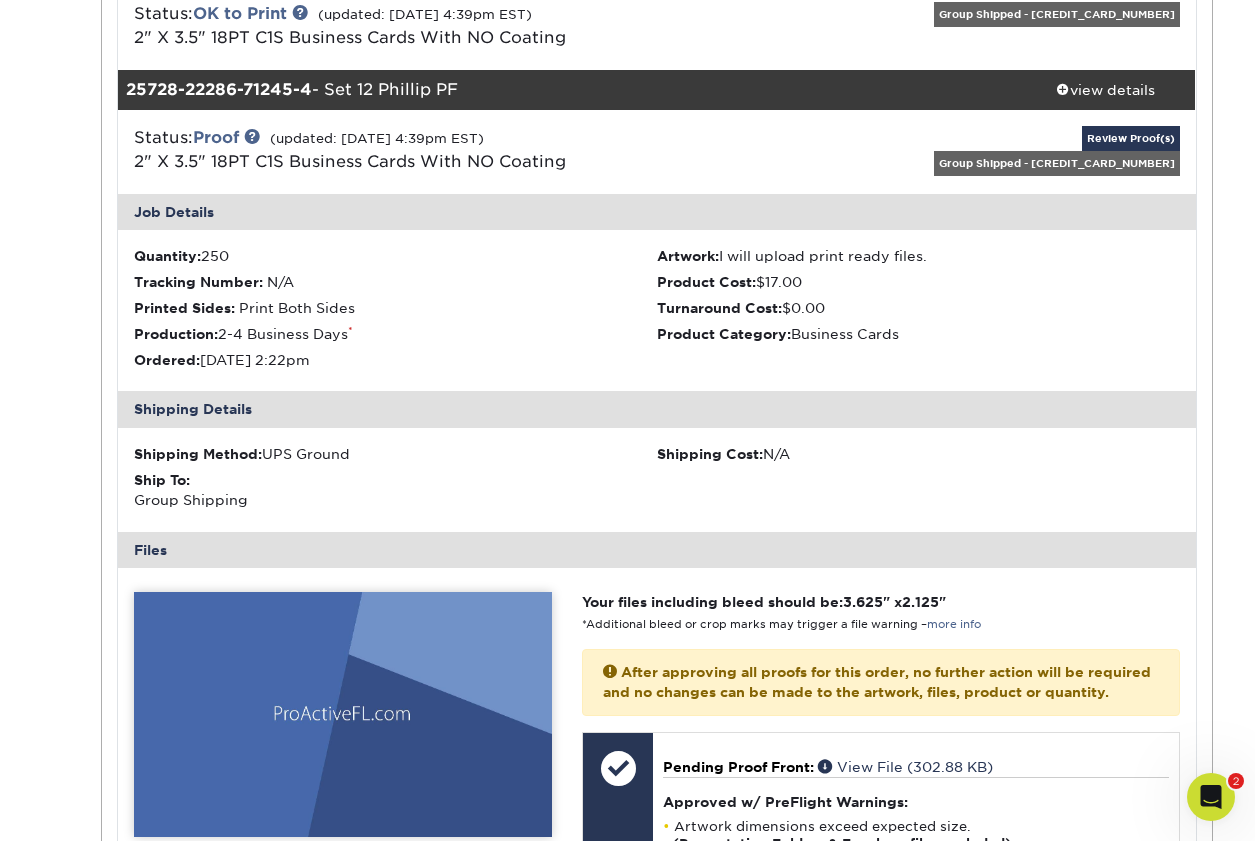 scroll, scrollTop: 598, scrollLeft: 0, axis: vertical 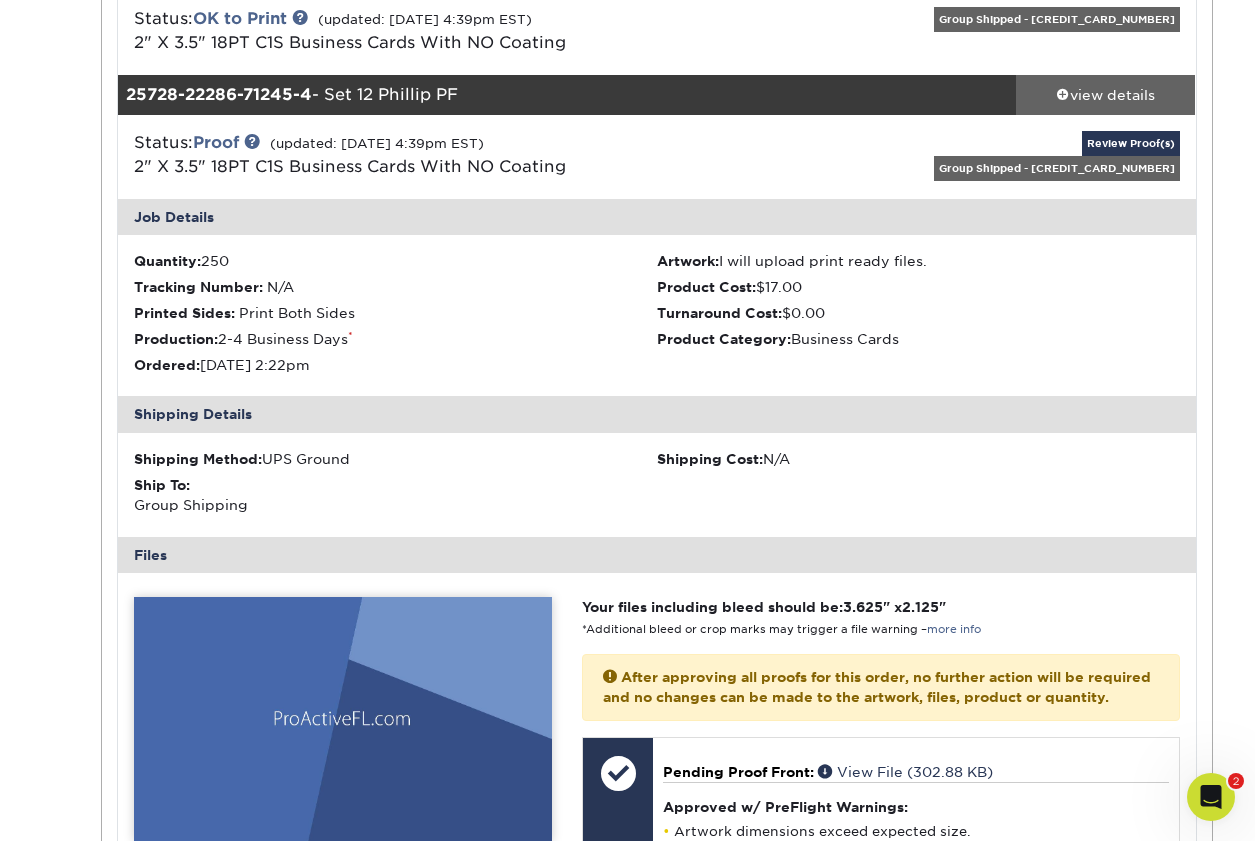 click at bounding box center (1063, 94) 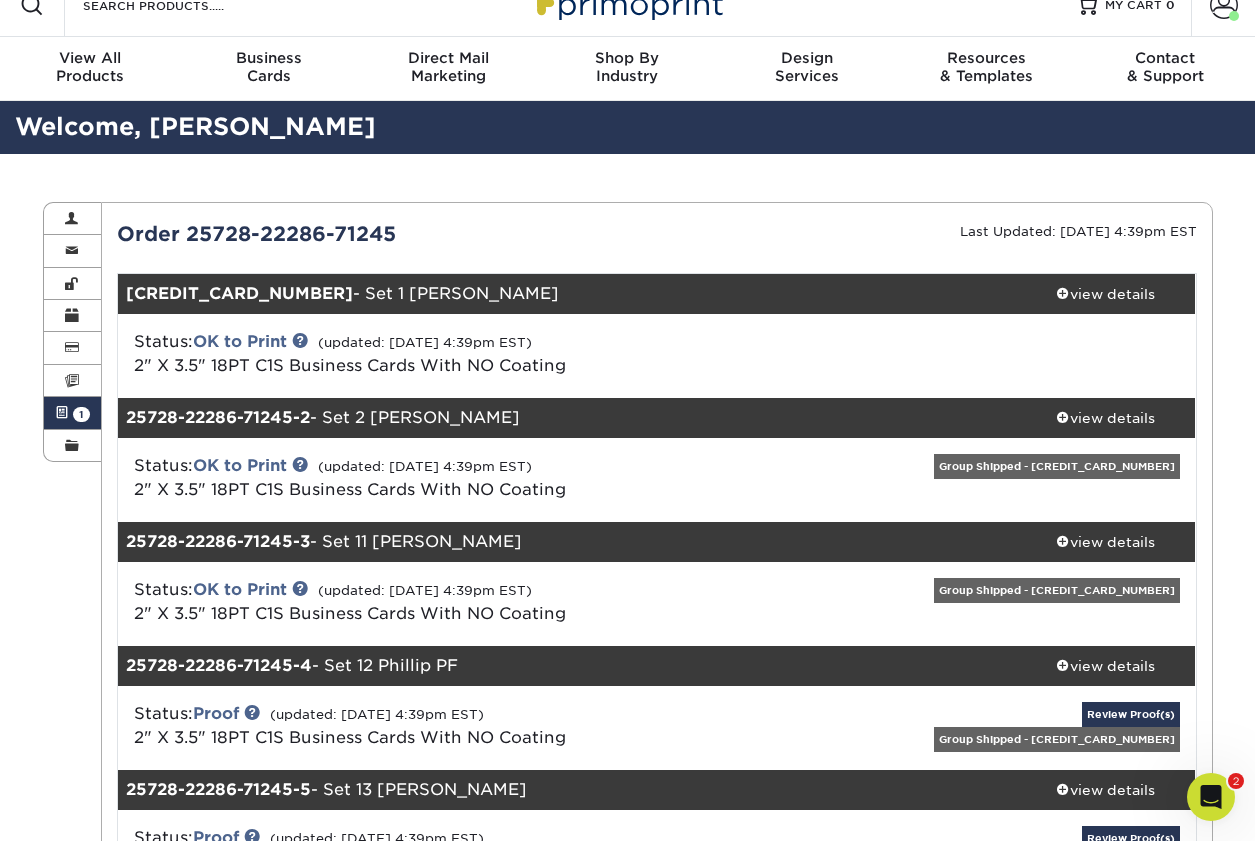 scroll, scrollTop: 0, scrollLeft: 0, axis: both 